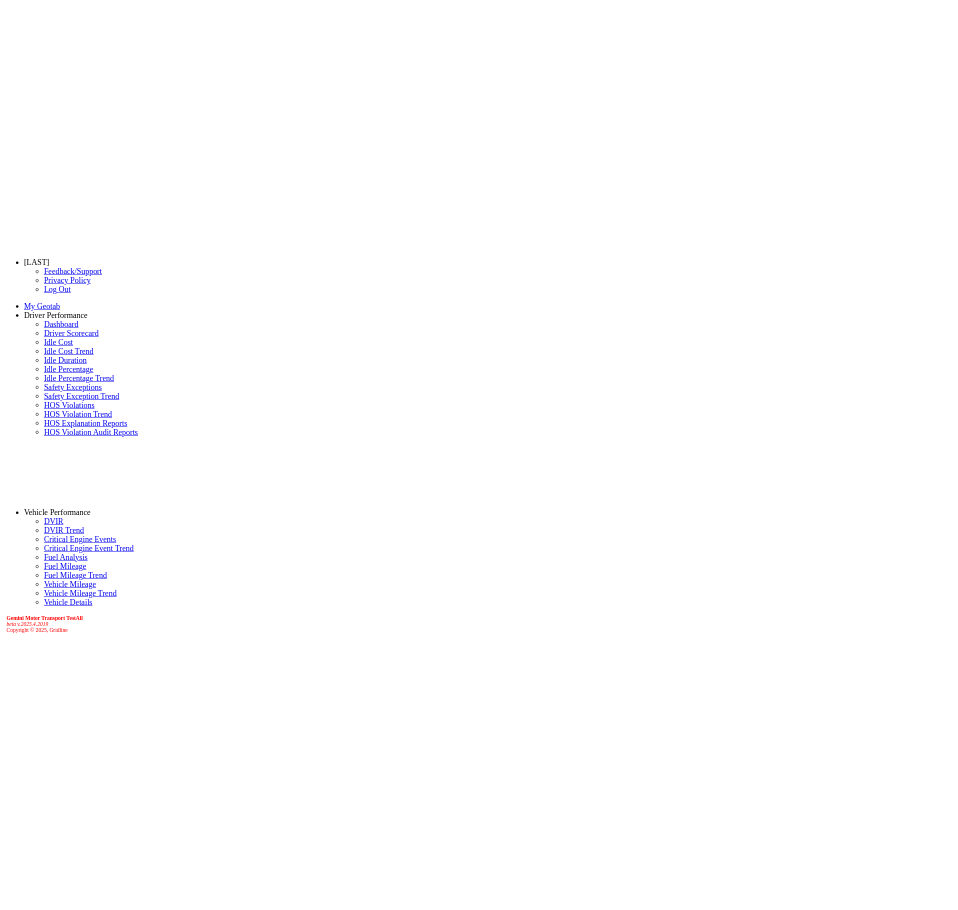 scroll, scrollTop: 0, scrollLeft: 0, axis: both 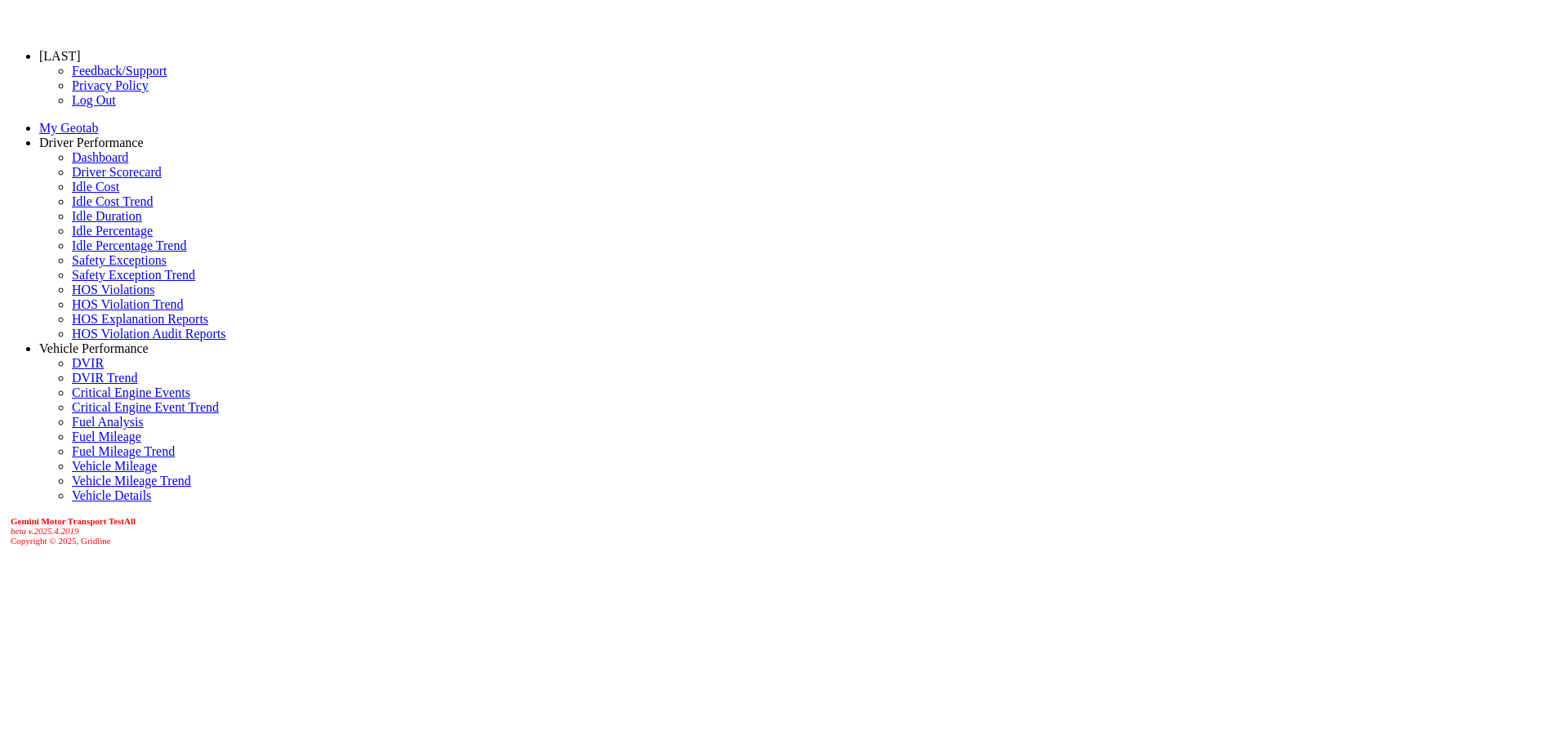 click on "Driver Scorecard" at bounding box center [117, 172] 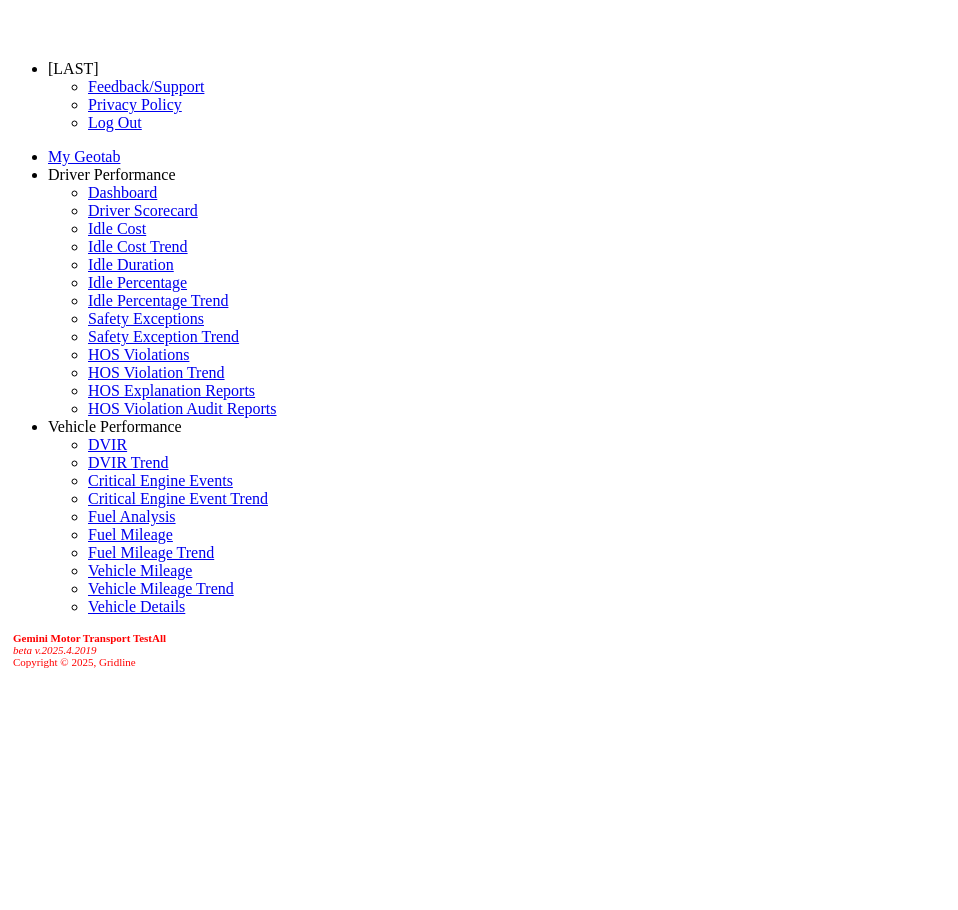 scroll, scrollTop: 0, scrollLeft: 0, axis: both 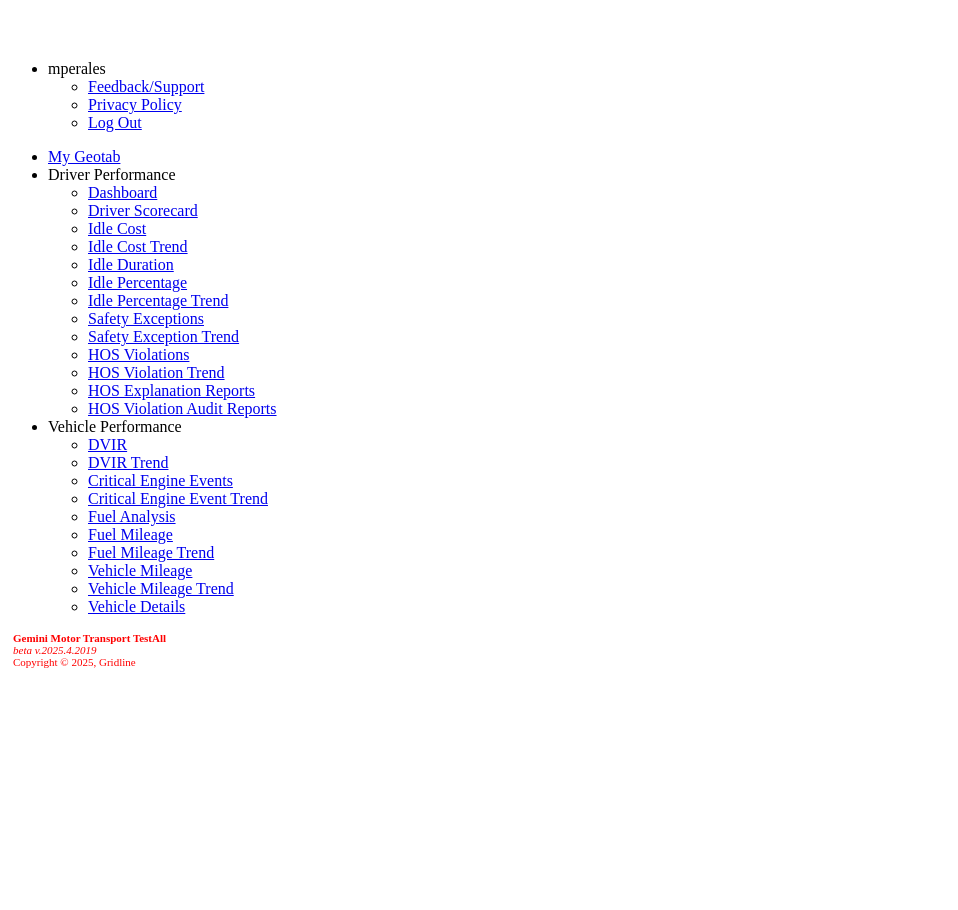 click on "Location" at bounding box center (79, 1194) 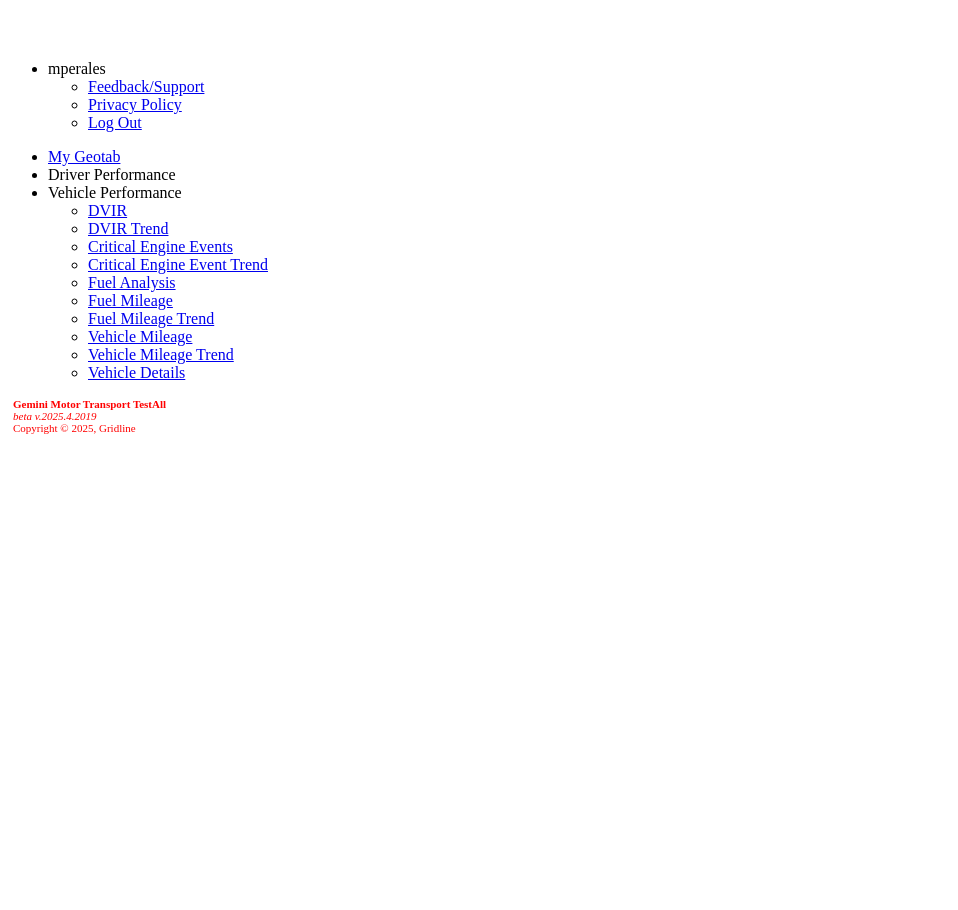click at bounding box center (48, 174) 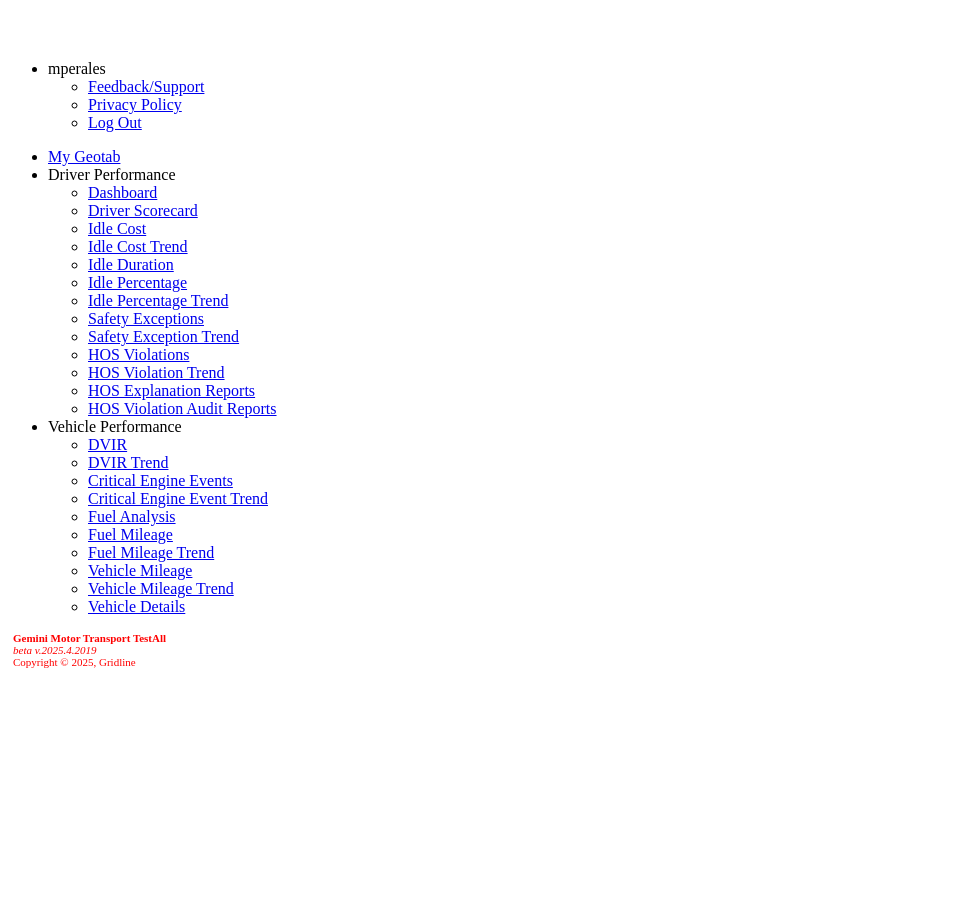 click on "Vehicle Performance" at bounding box center (115, 426) 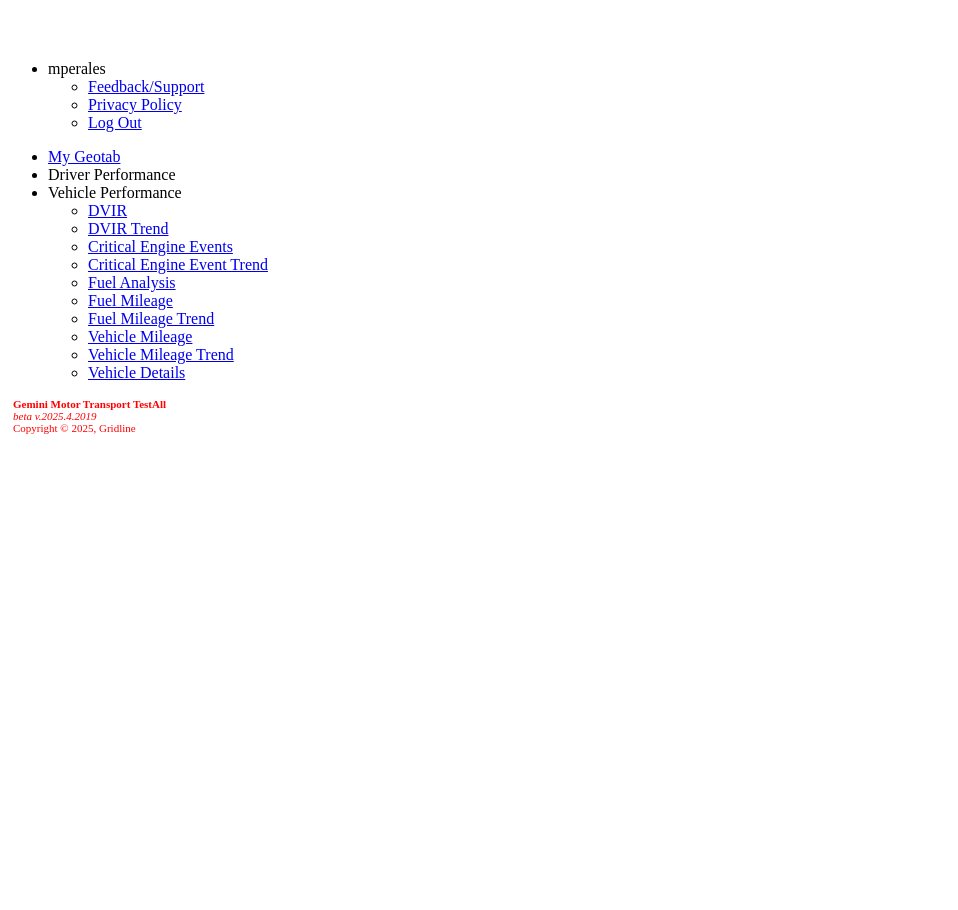 click at bounding box center [48, 174] 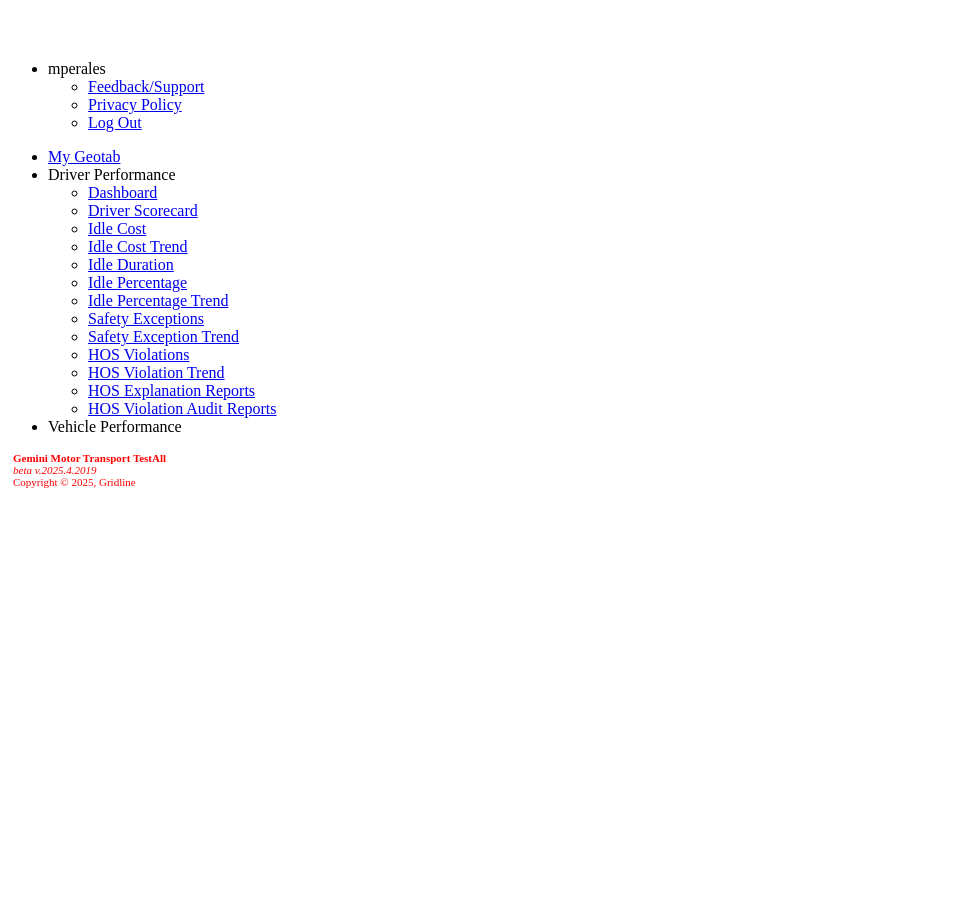 click on "Driver Performance" at bounding box center (112, 174) 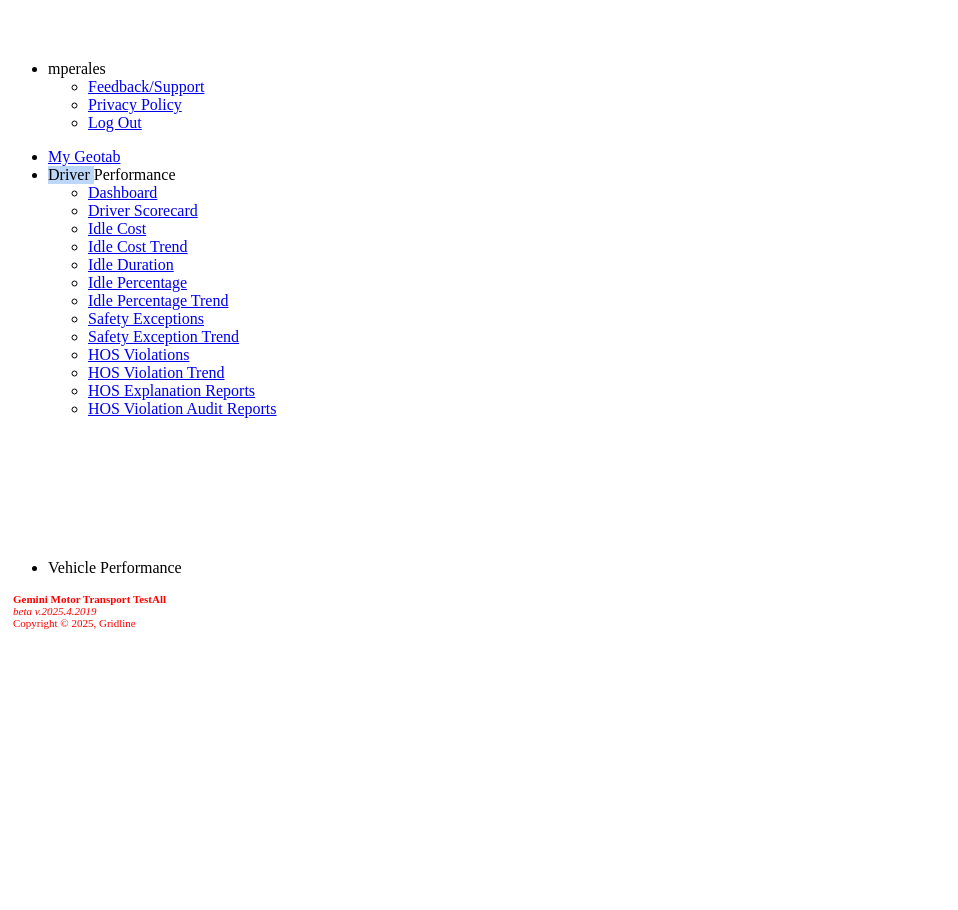 click on "Driver Performance" at bounding box center (112, 174) 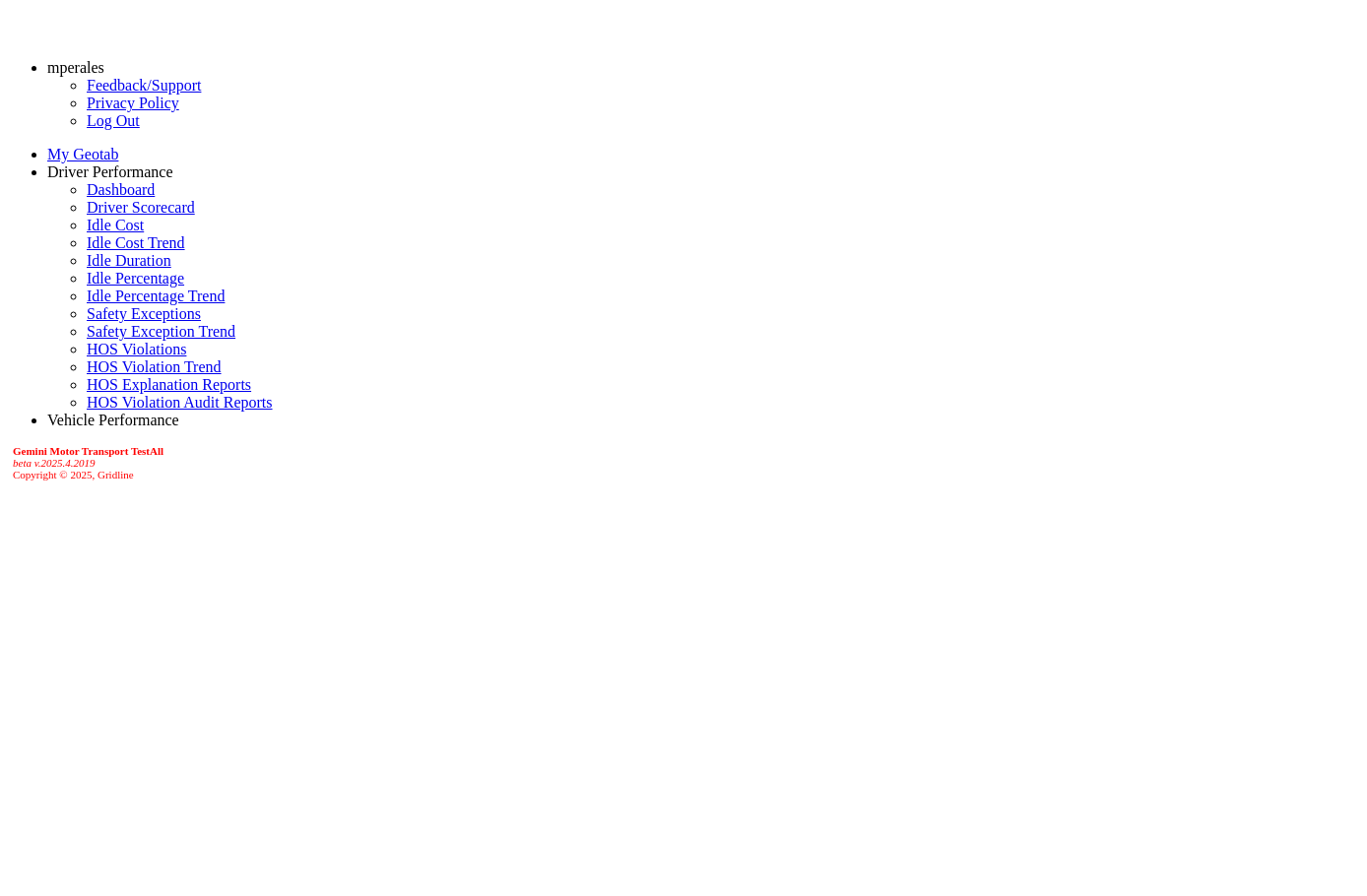 click at bounding box center [47, 171] 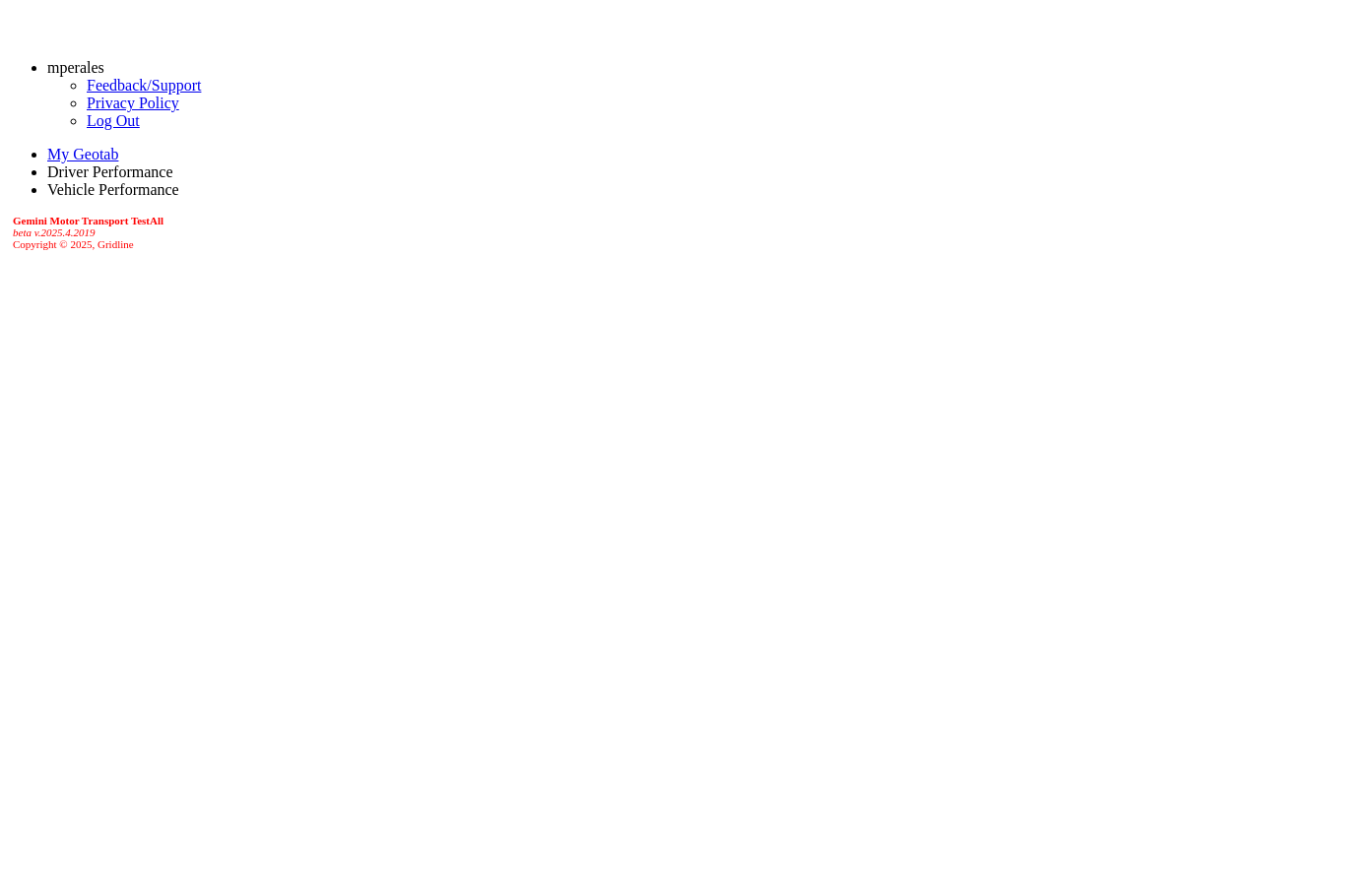click on "Driver Performance" at bounding box center (110, 171) 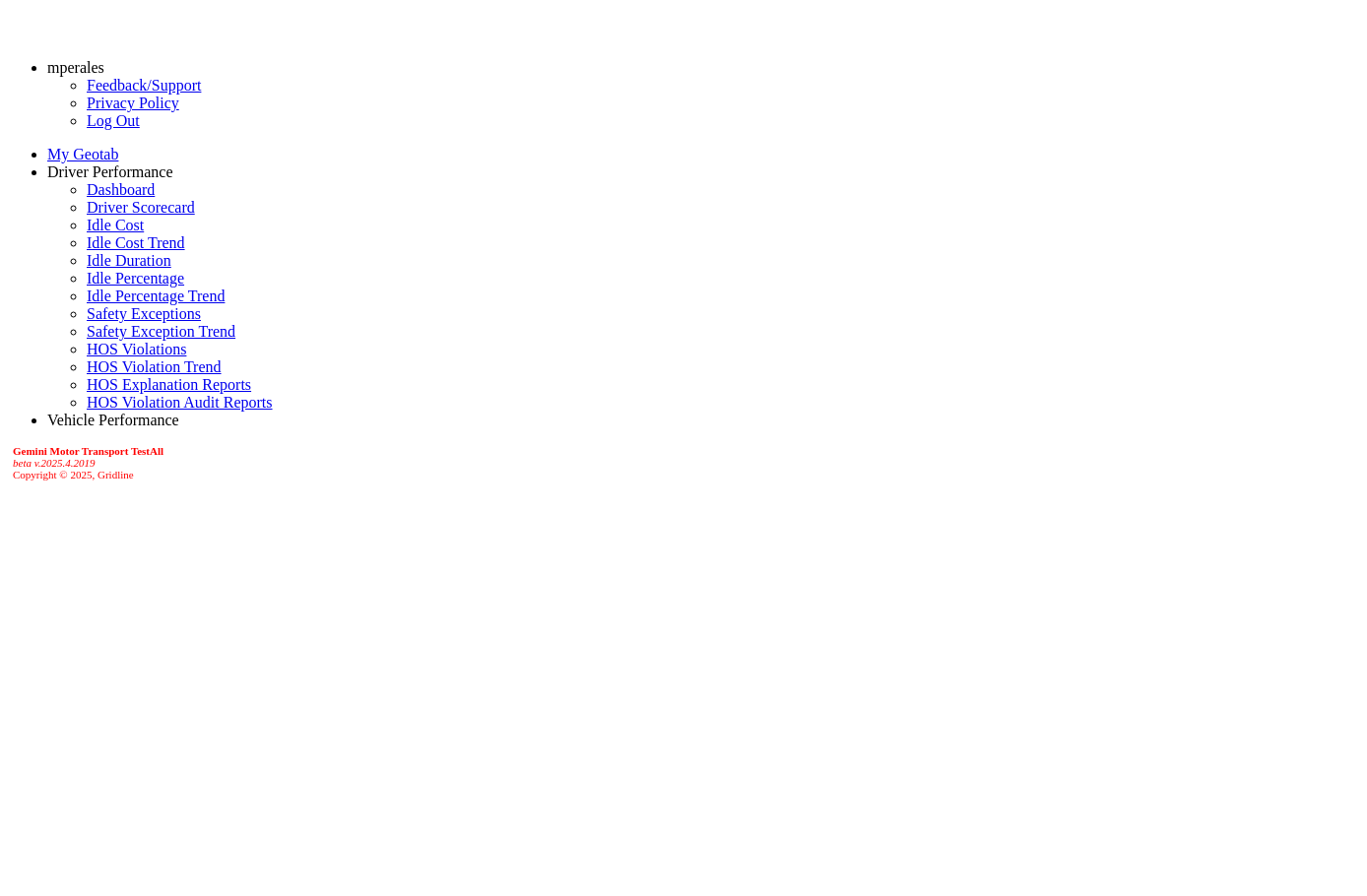 click on "mperales
Feedback/Support
Privacy Policy
Log Out
My Geotab
Driver Performance
Dashboard
Driver Scorecard
Idle Cost
Idle Cost Trend
Idle Duration
Idle Percentage
Idle Percentage Trend
Safety Exceptions
Safety Exception Trend
HOS Violations
HOS Violation Trend
HOS Explanation Reports
HOS Violation Audit Reports
Vehicle Performance
DVIR
DVIR Trend
Critical Engine Events
Critical Engine Event Trend Fuel Mileage" at bounding box center [684, 456] 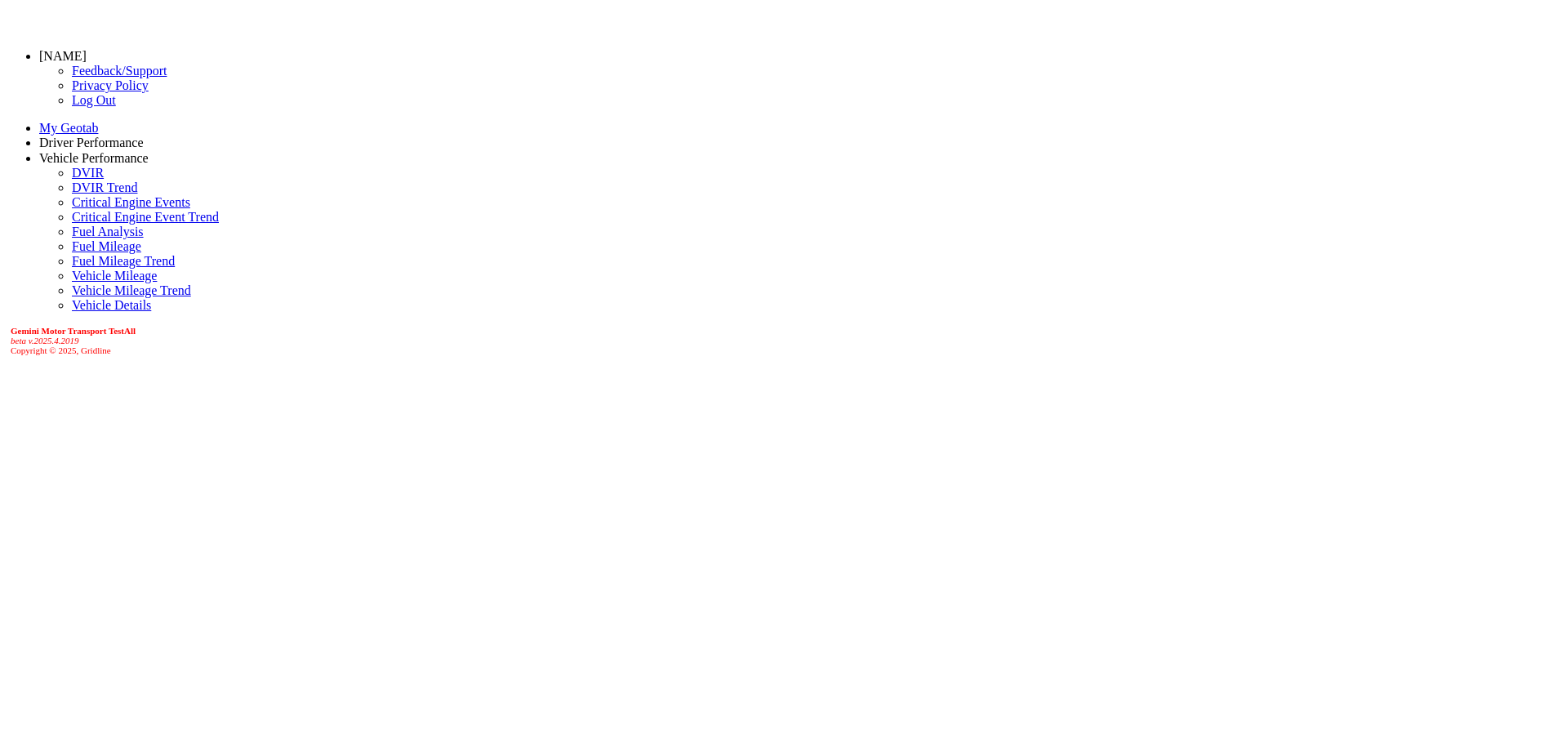 scroll, scrollTop: 0, scrollLeft: 0, axis: both 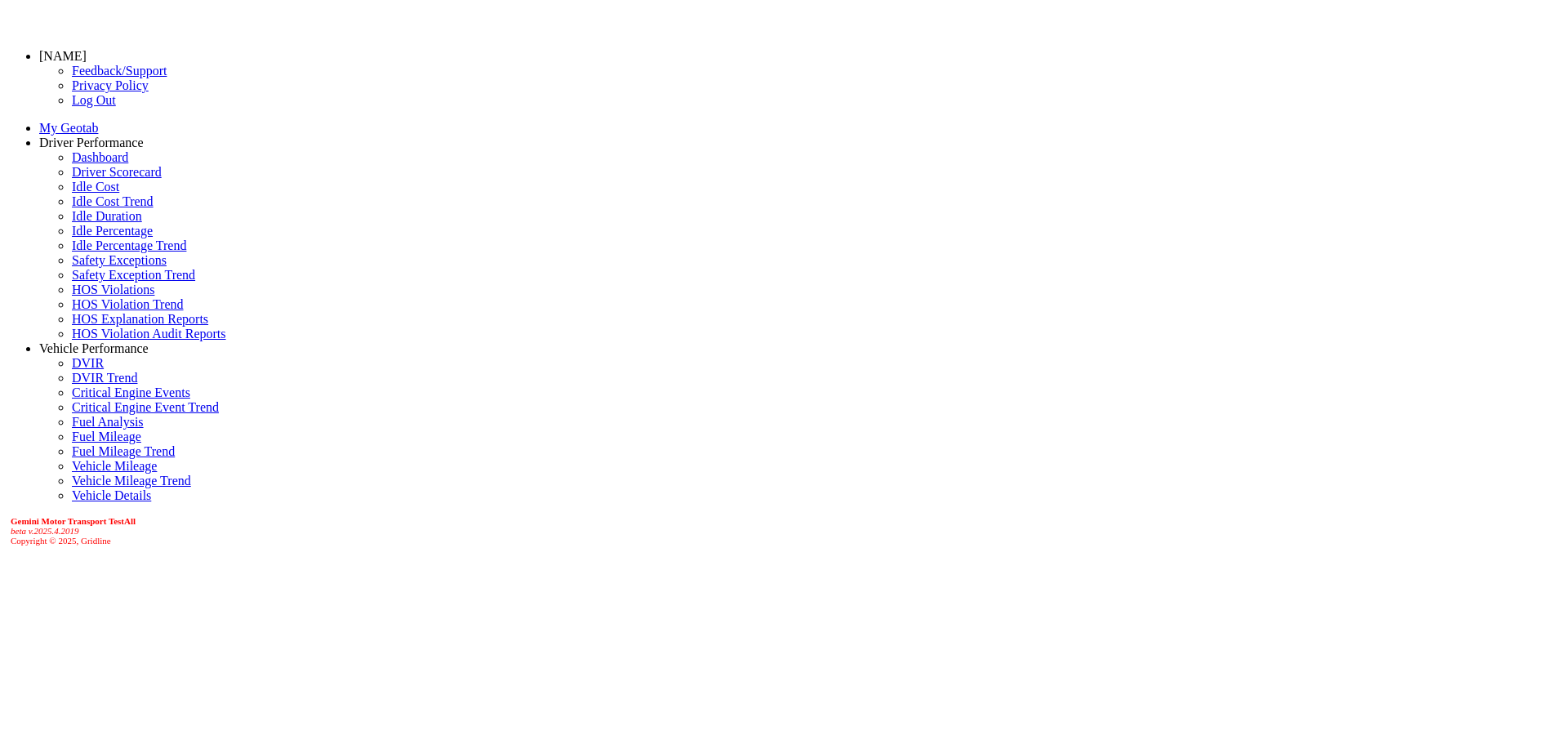 click on "Idle Cost" at bounding box center (96, 186) 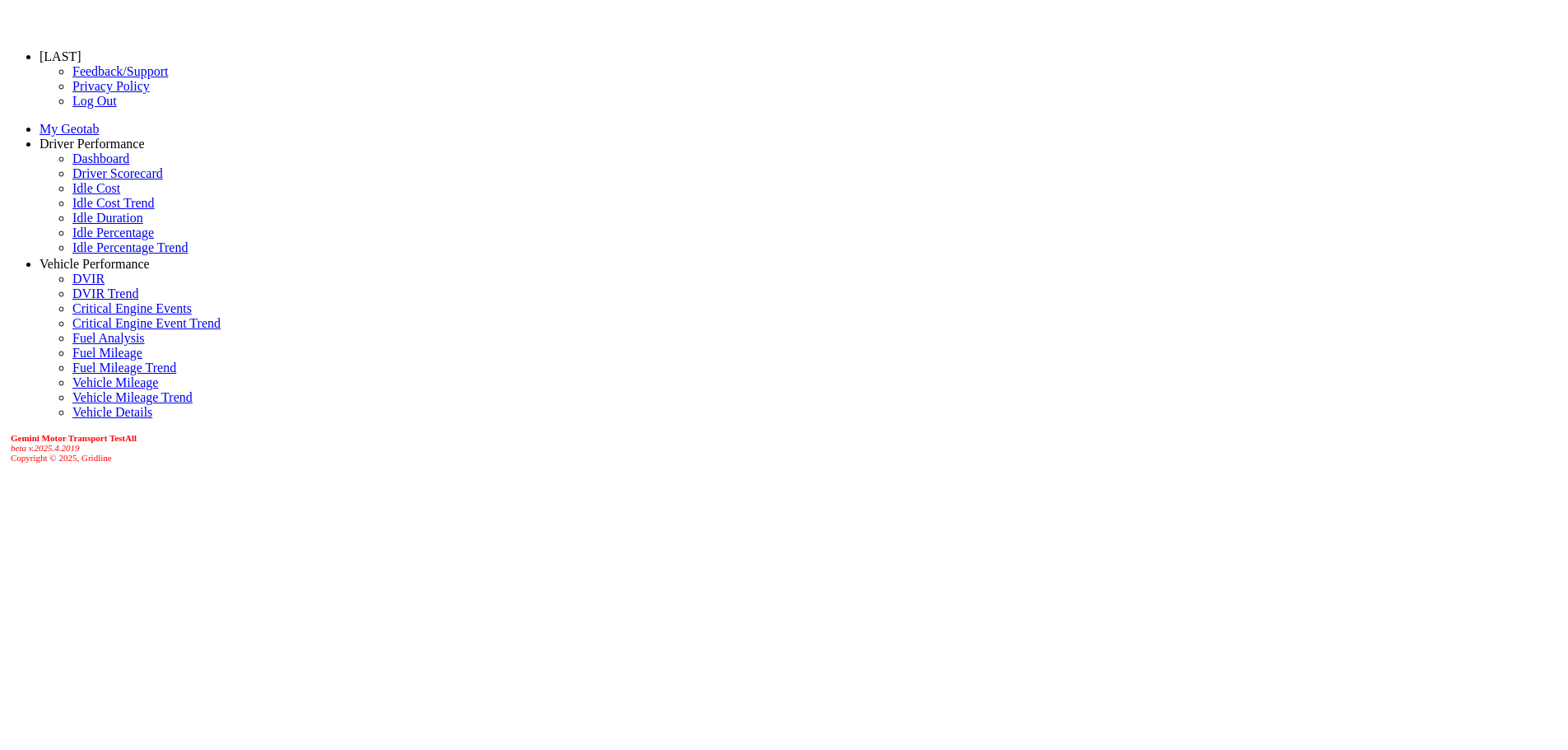scroll, scrollTop: 0, scrollLeft: 0, axis: both 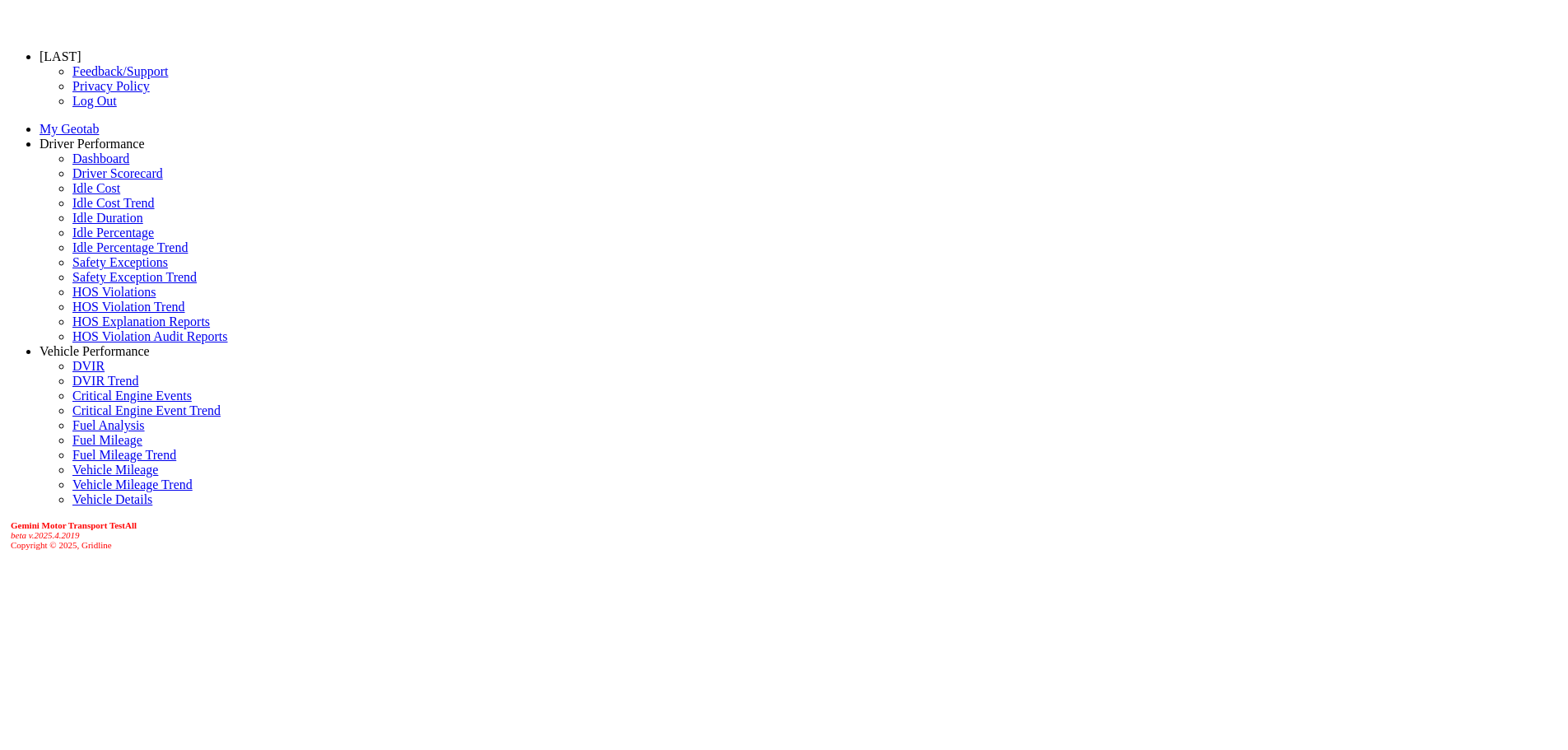 click on "**********" at bounding box center [108, 858] 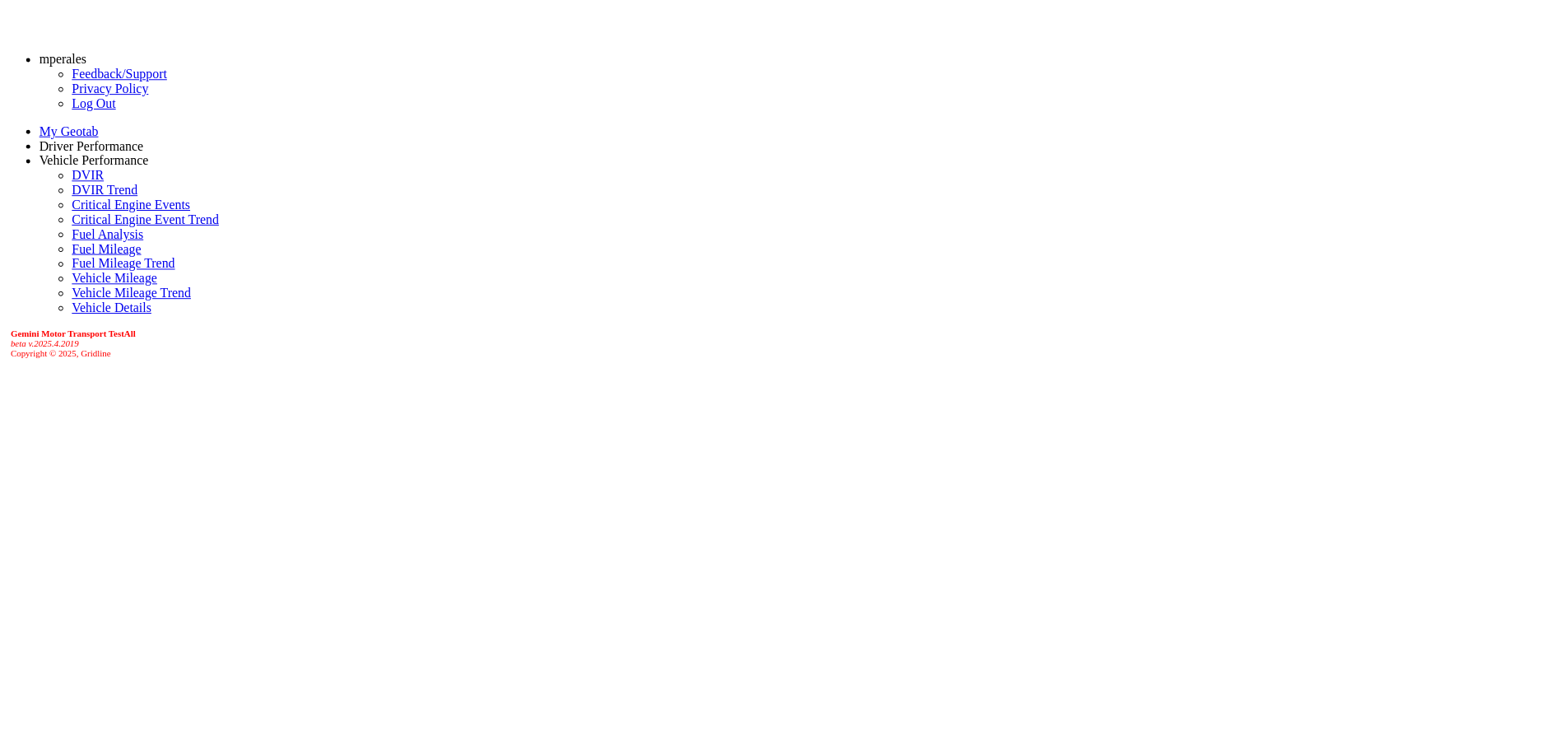 scroll, scrollTop: 0, scrollLeft: 0, axis: both 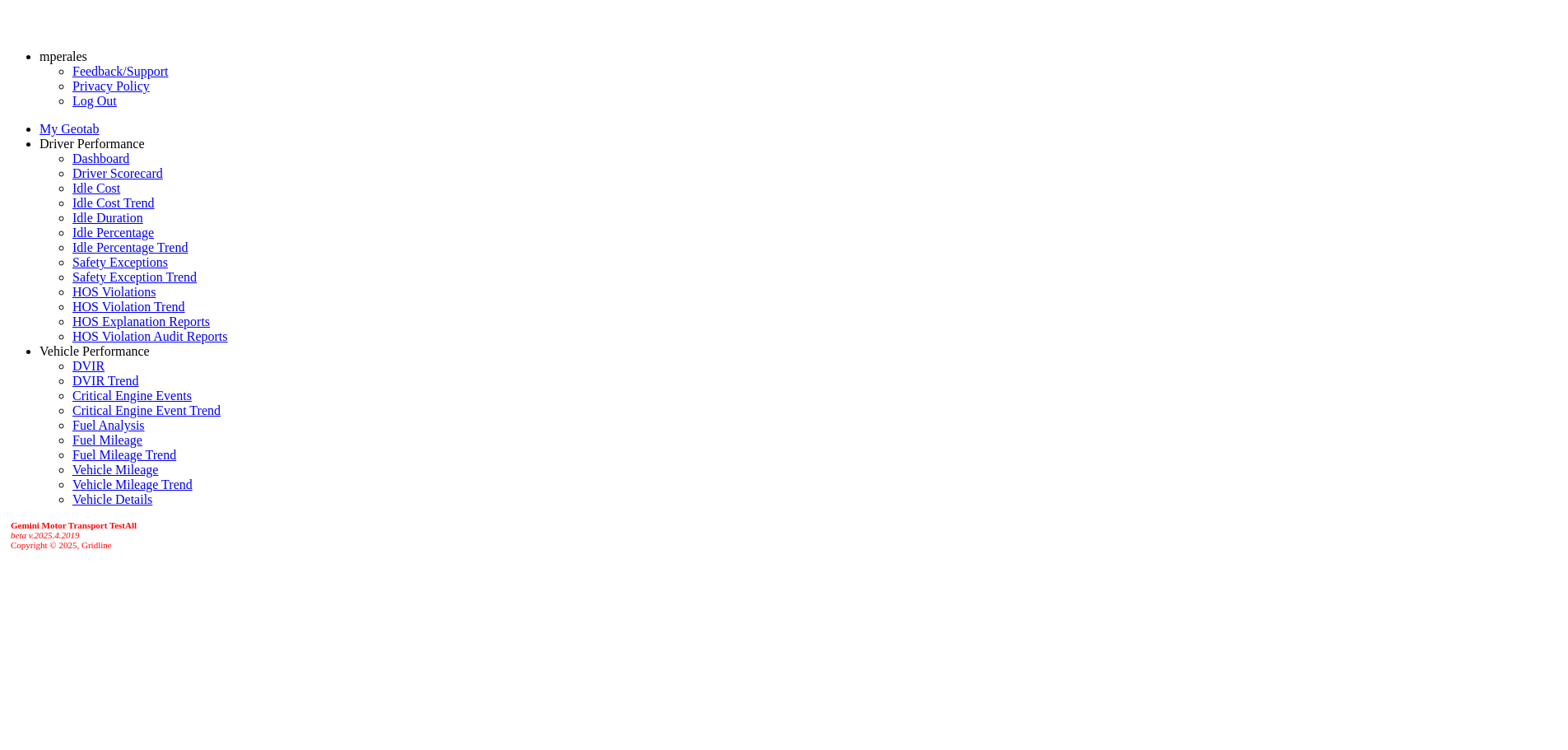 click on "Driver Scorecard" at bounding box center [118, 173] 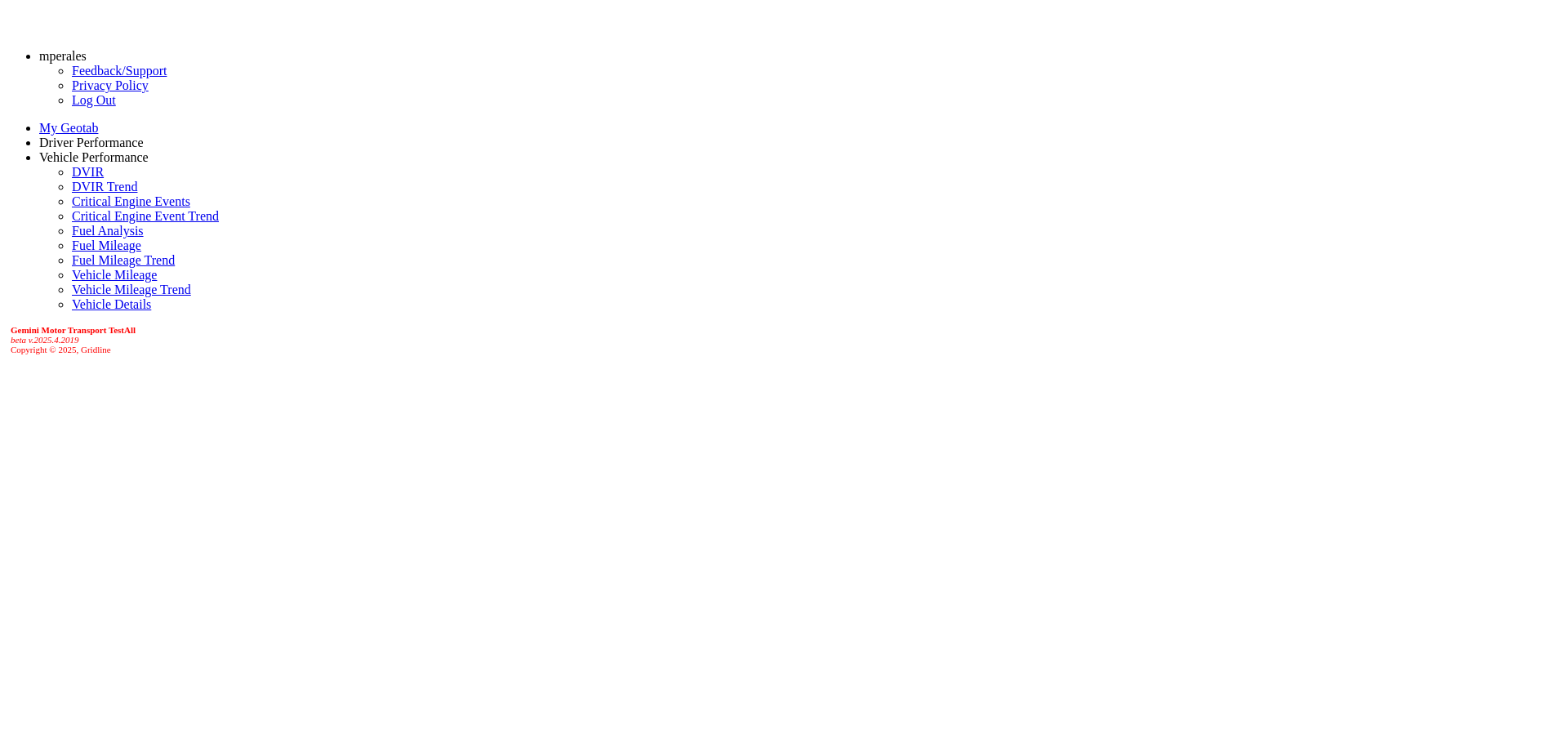 scroll, scrollTop: 0, scrollLeft: 0, axis: both 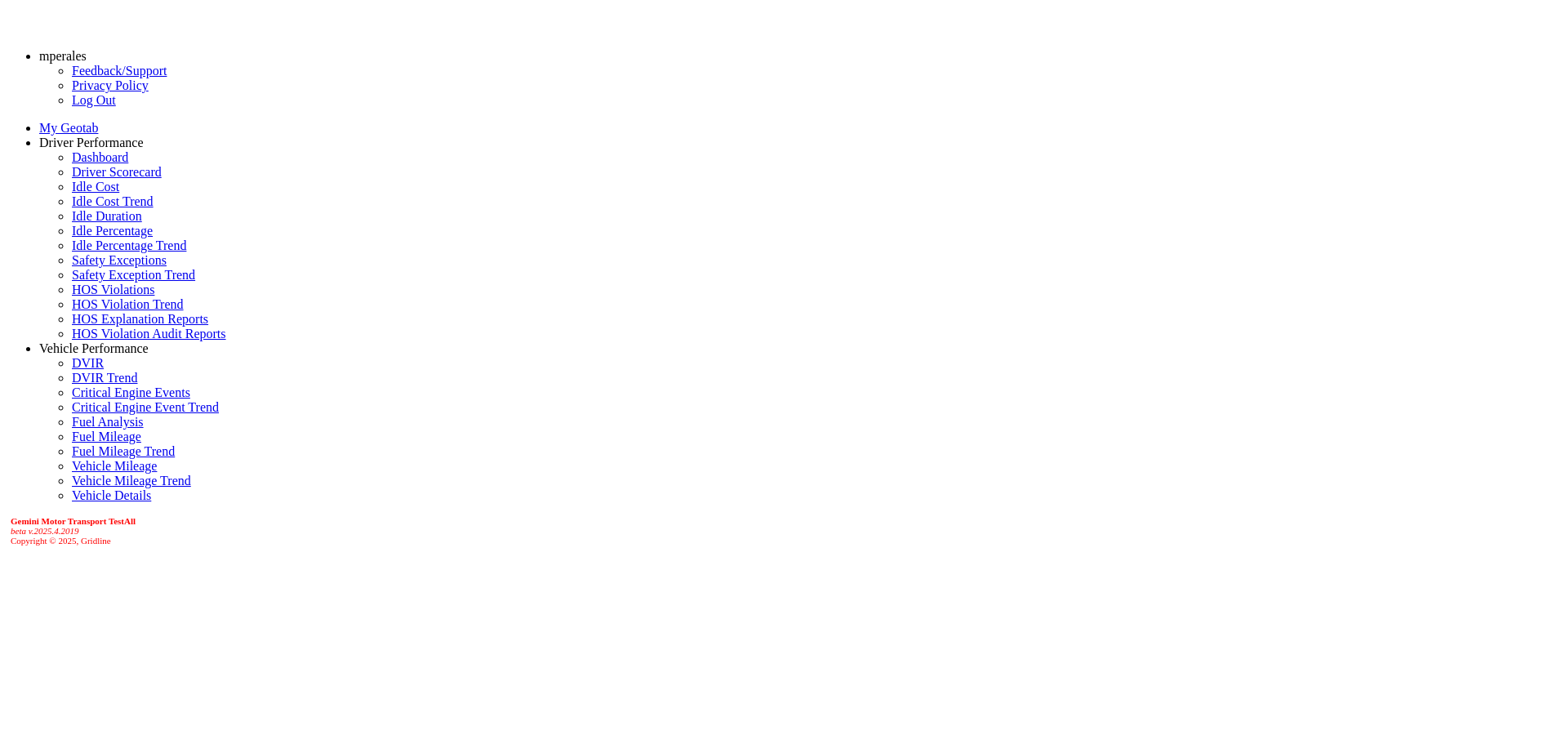 click on "Sun Jul 27 2025" at bounding box center (784, 876) 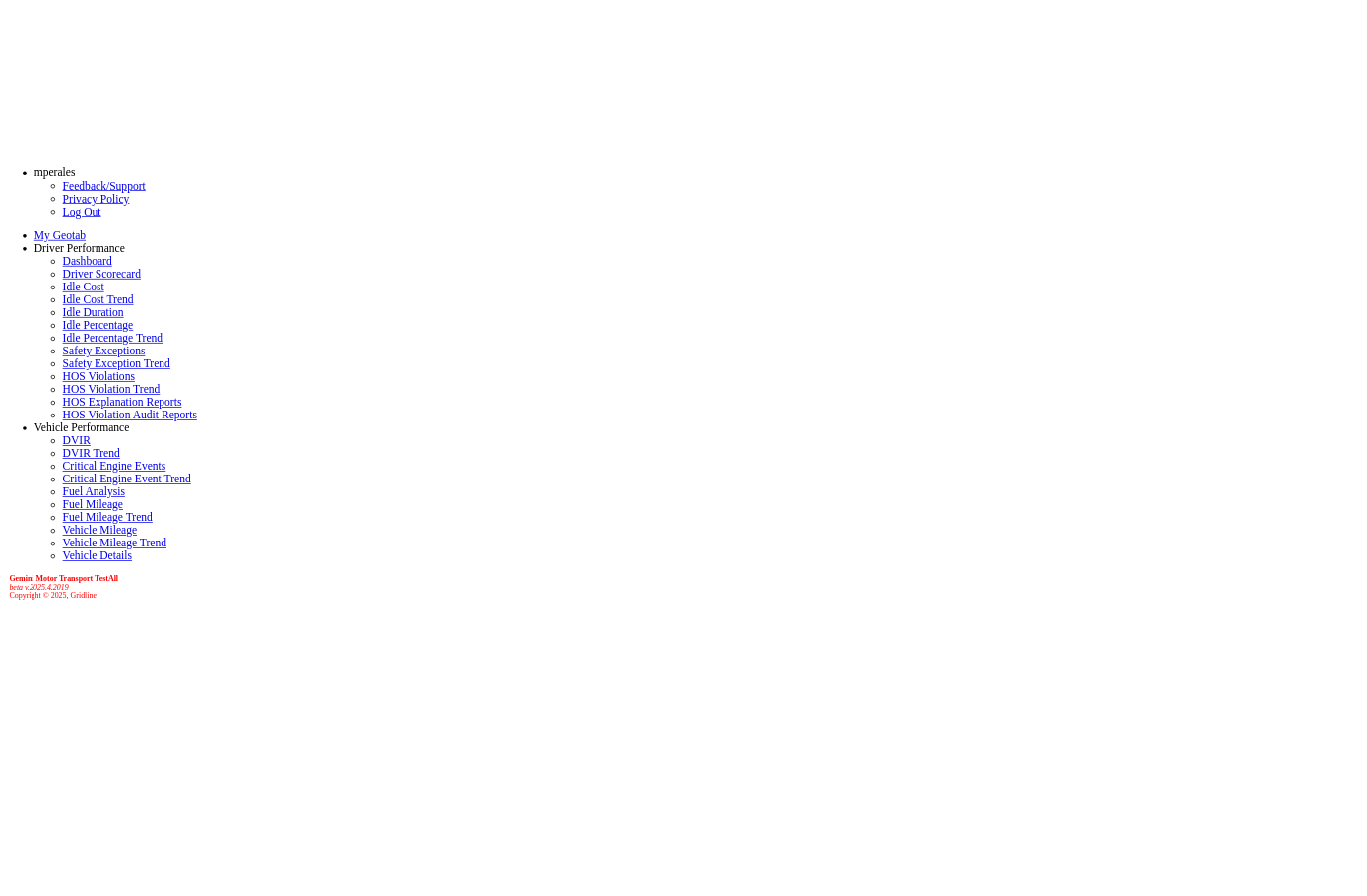 scroll, scrollTop: 119, scrollLeft: 0, axis: vertical 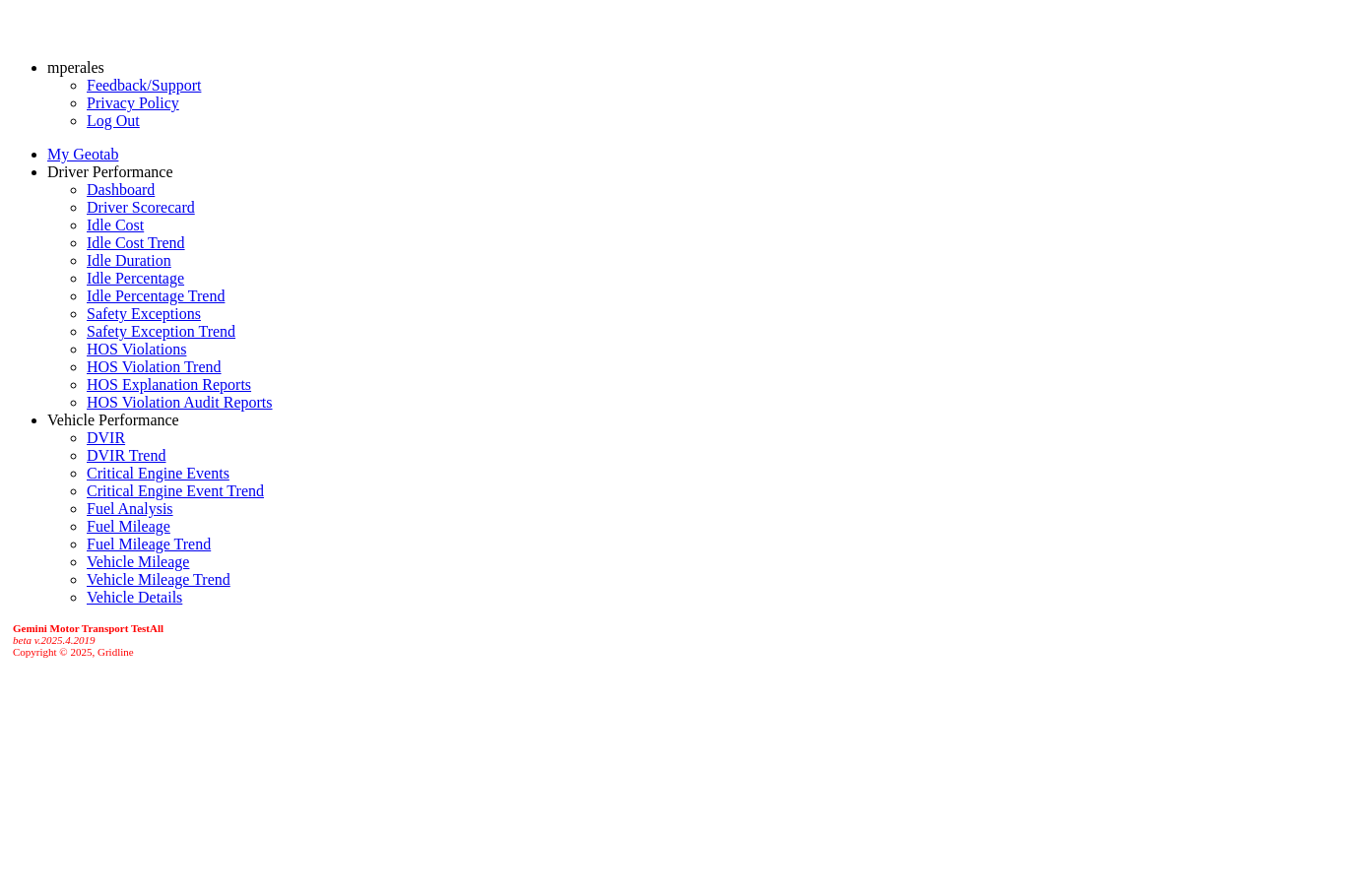 click 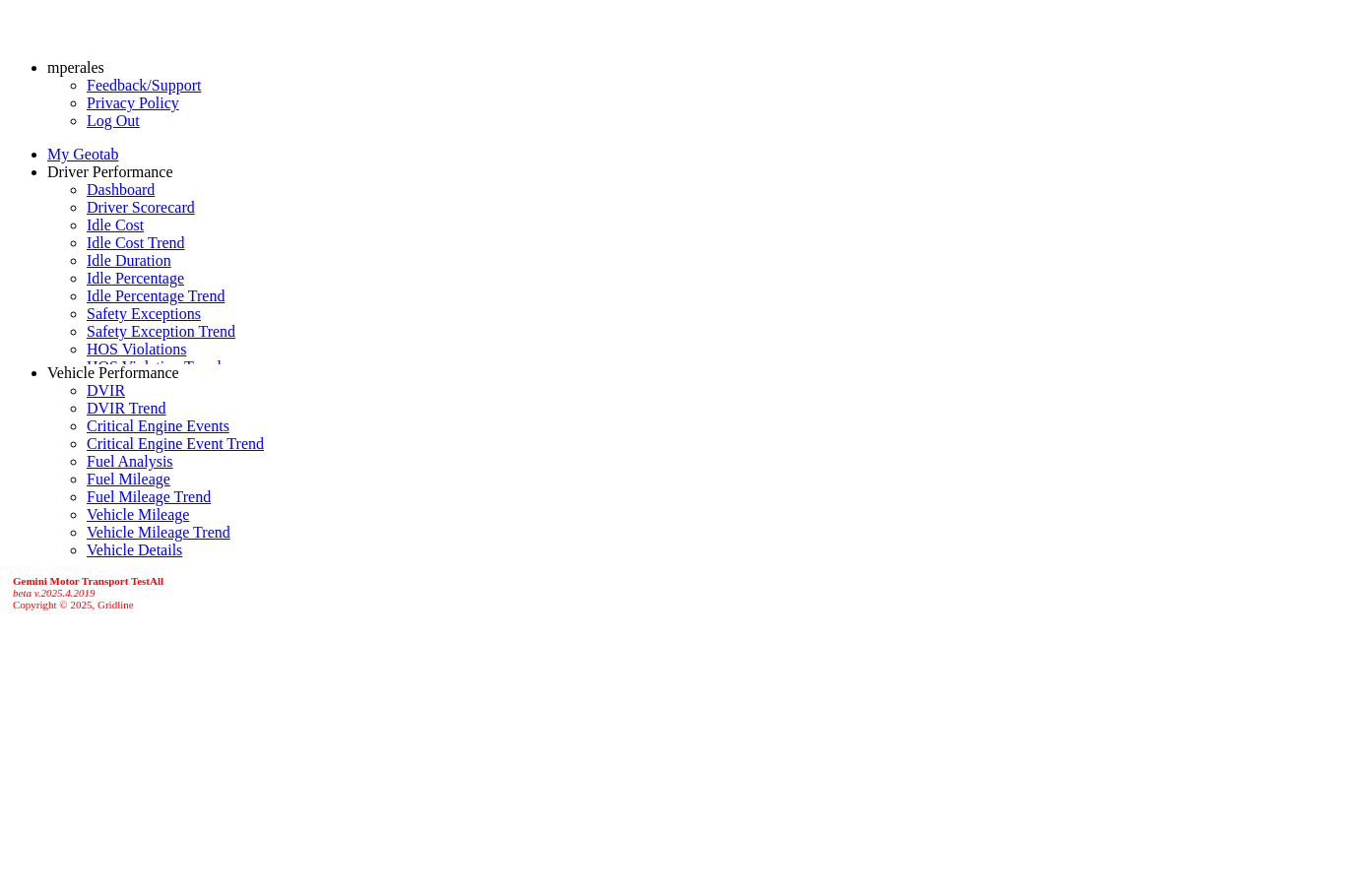 scroll, scrollTop: 0, scrollLeft: 0, axis: both 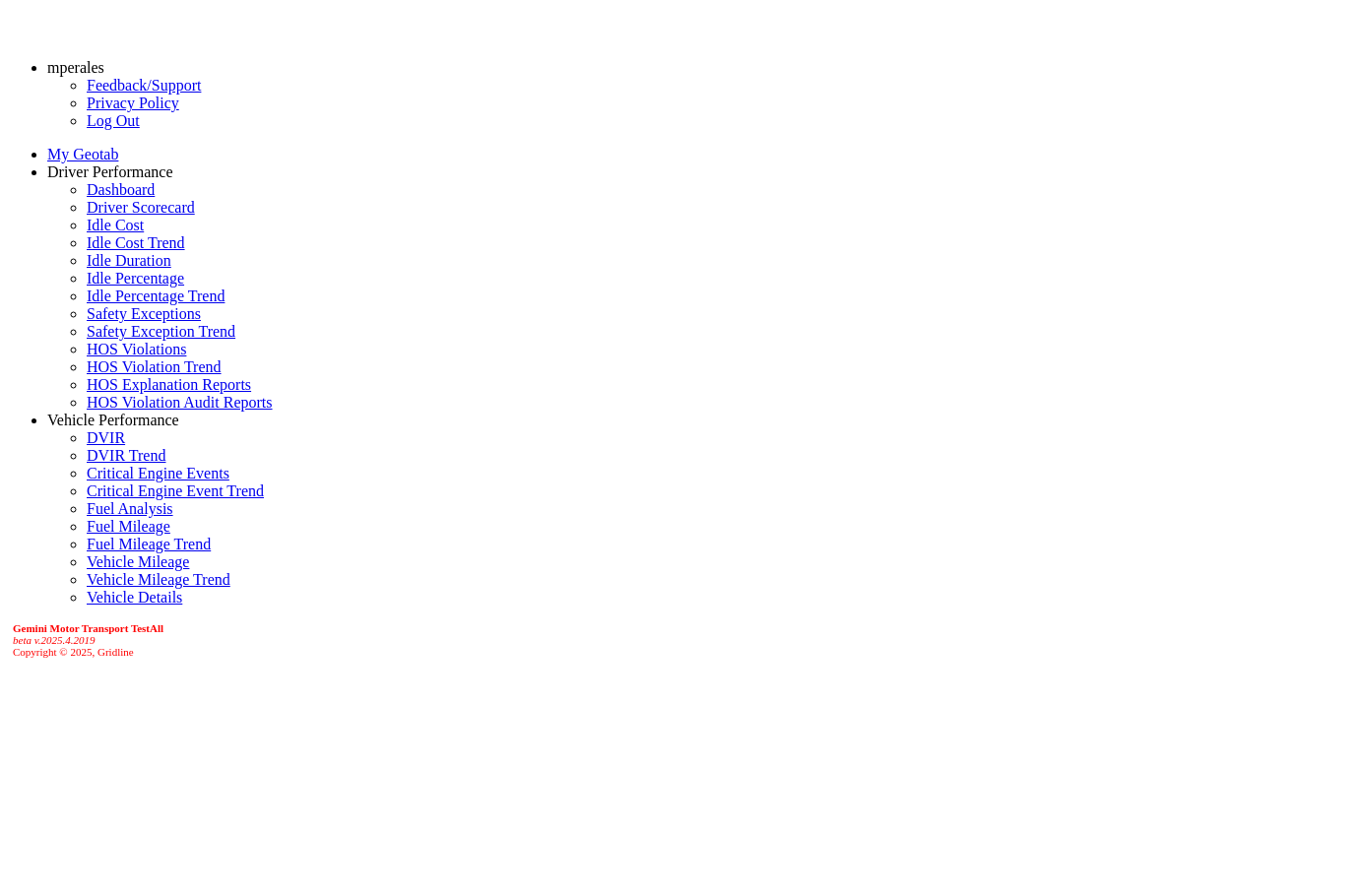 click on "**********" at bounding box center (86, 1025) 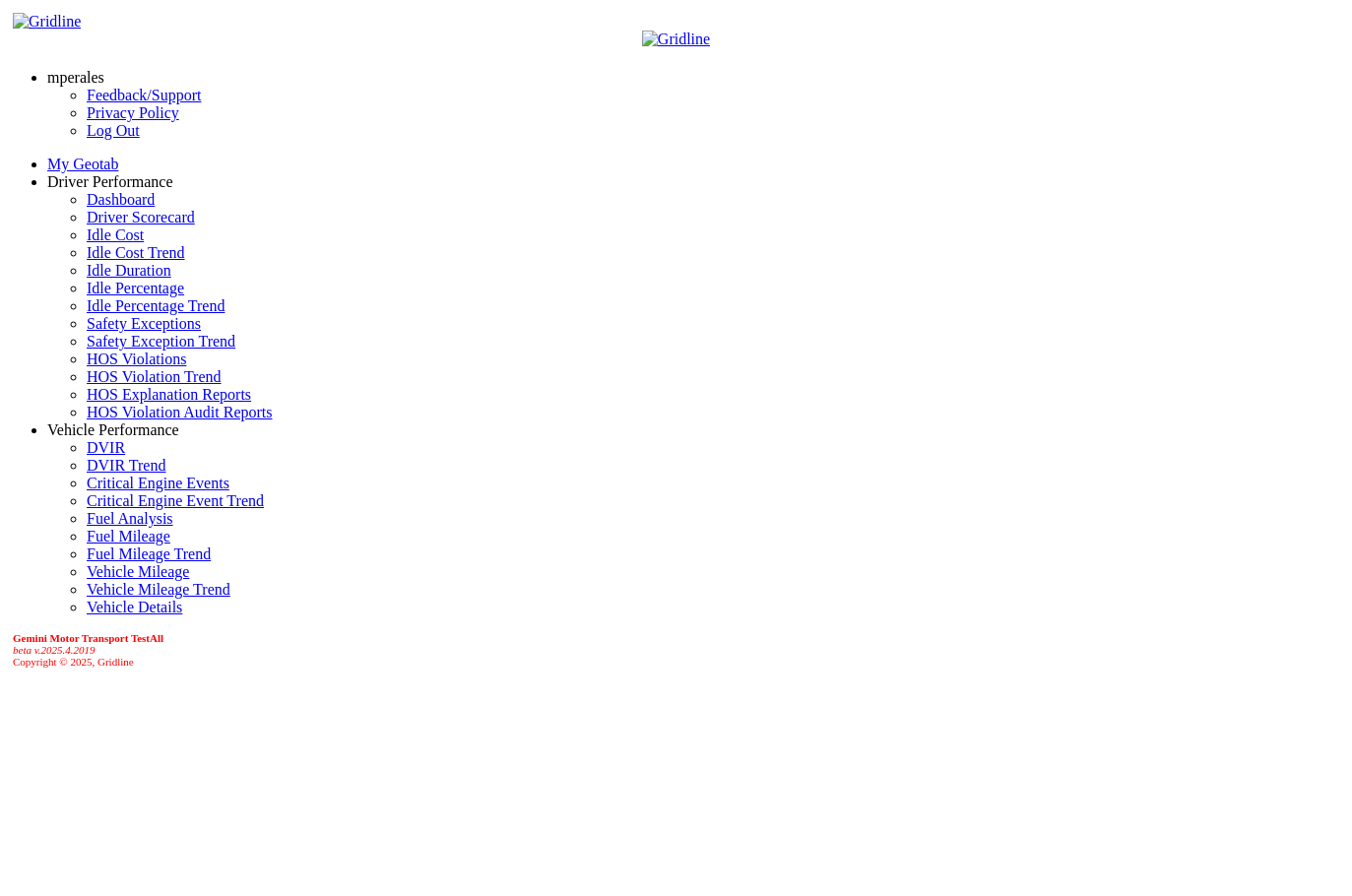 click on "**********" at bounding box center [179, 1051] 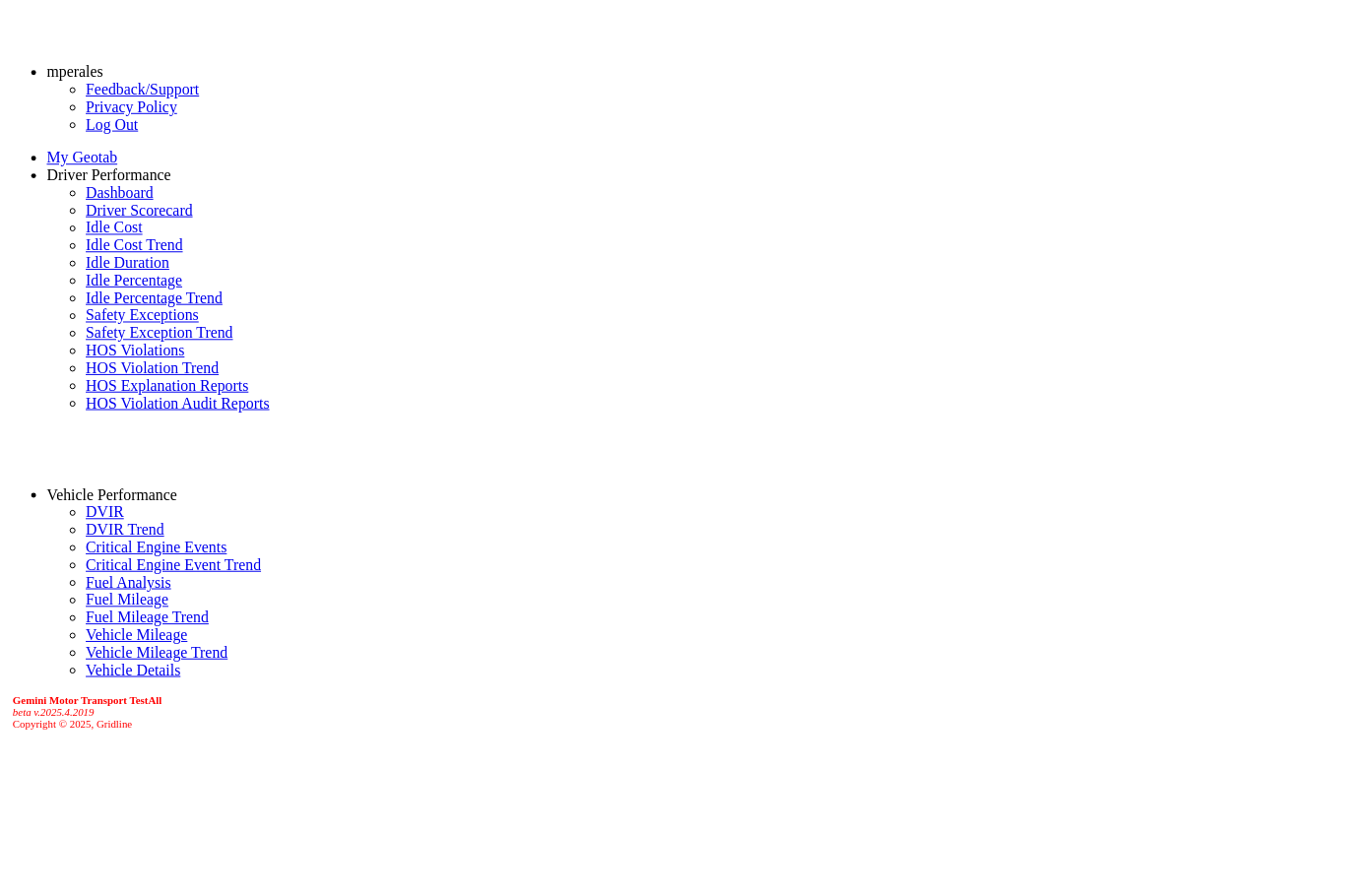 scroll, scrollTop: 0, scrollLeft: 0, axis: both 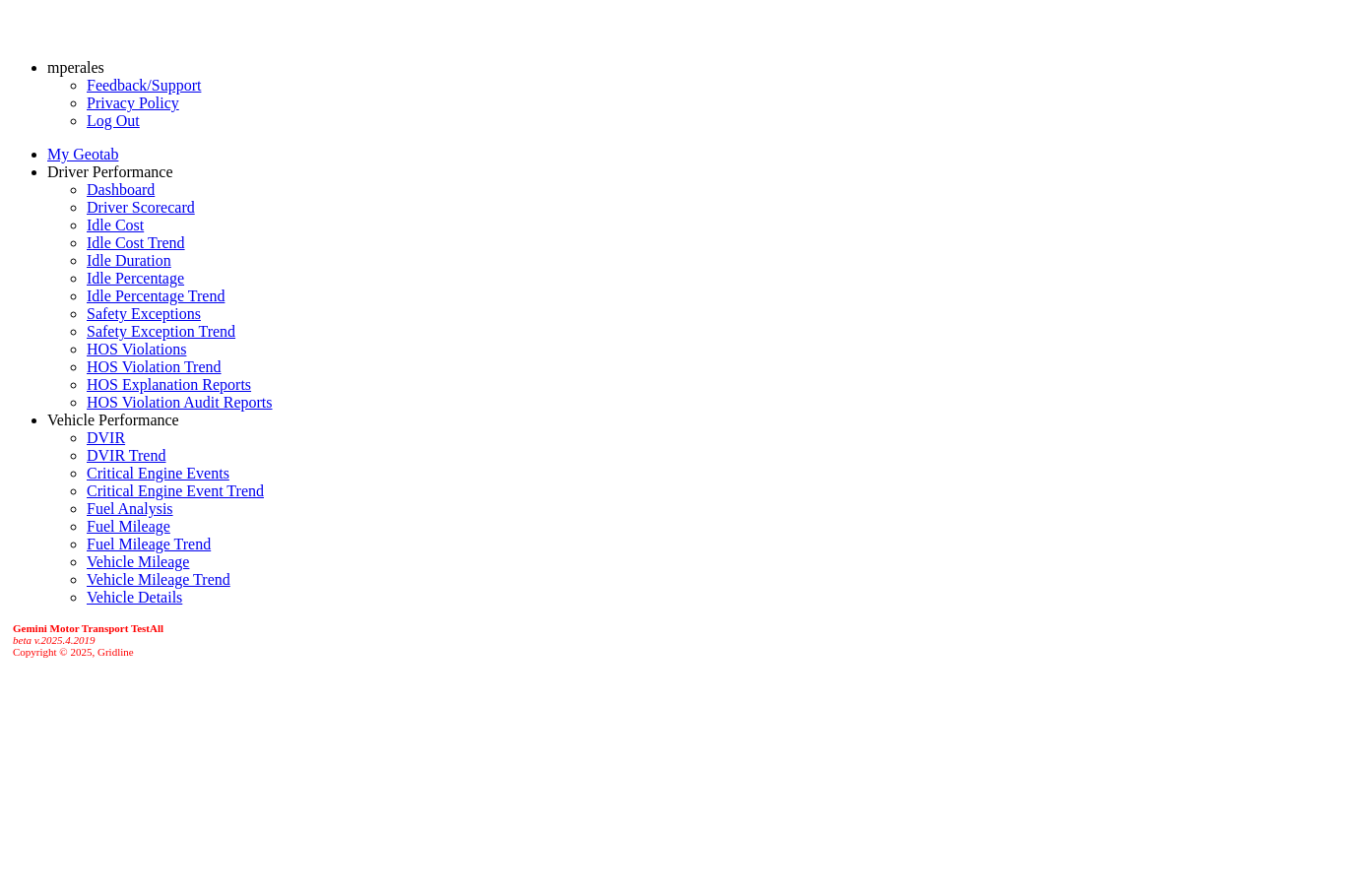 click on "Show/Hide Report Options" at bounding box center [94, 983] 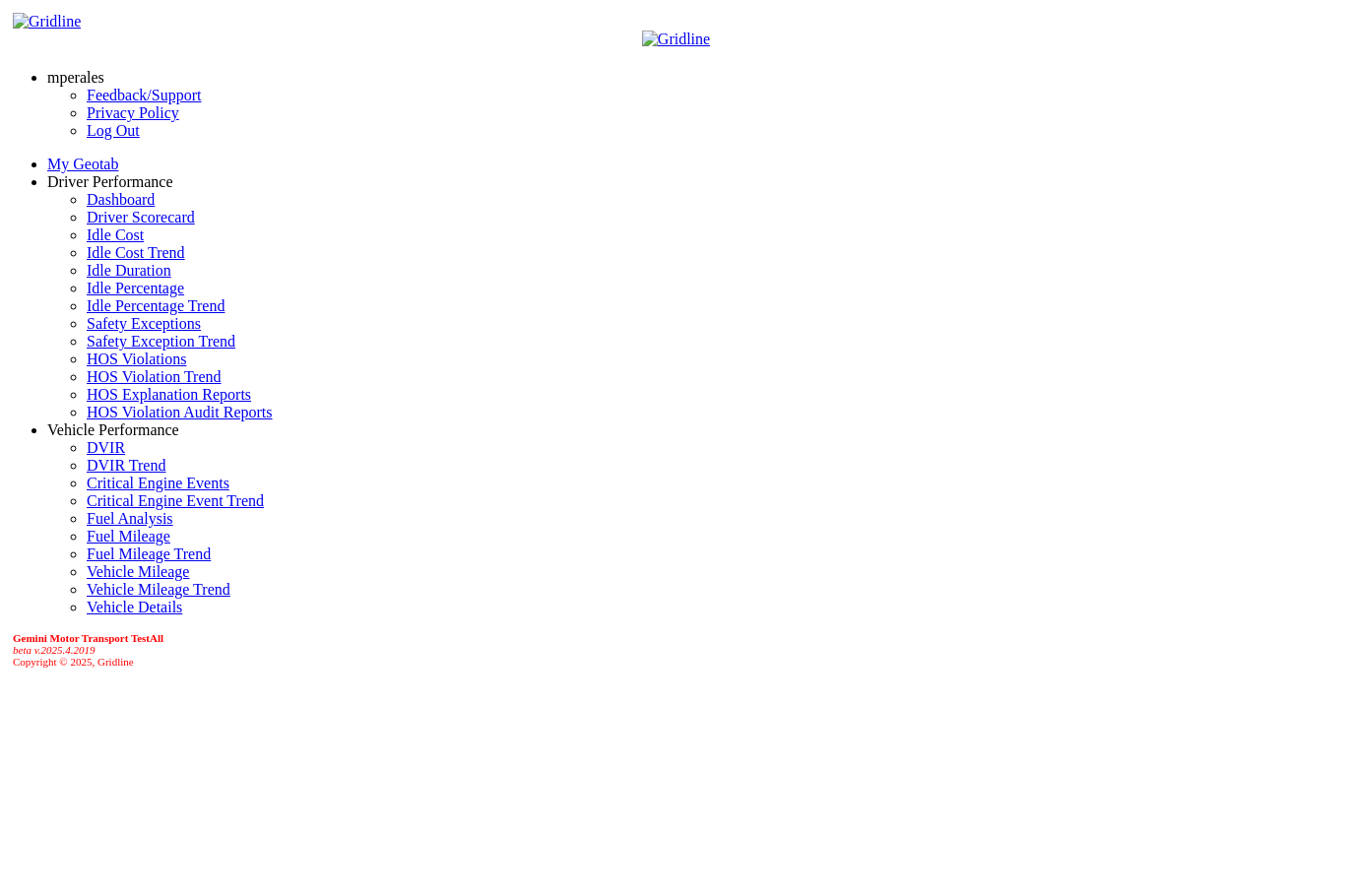 click on "Apply Filters
Clear Filters" at bounding box center (676, 1458) 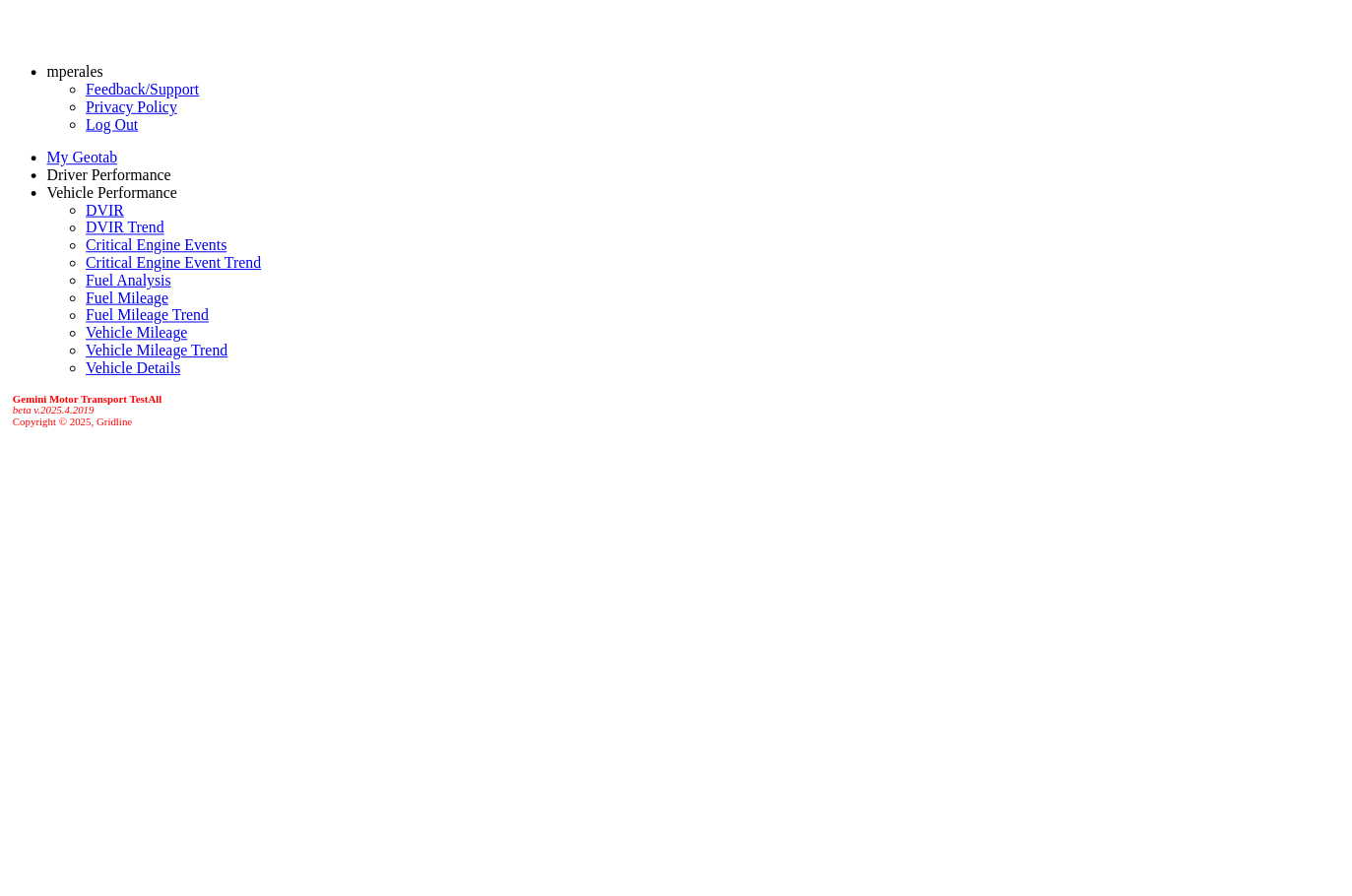scroll, scrollTop: 0, scrollLeft: 0, axis: both 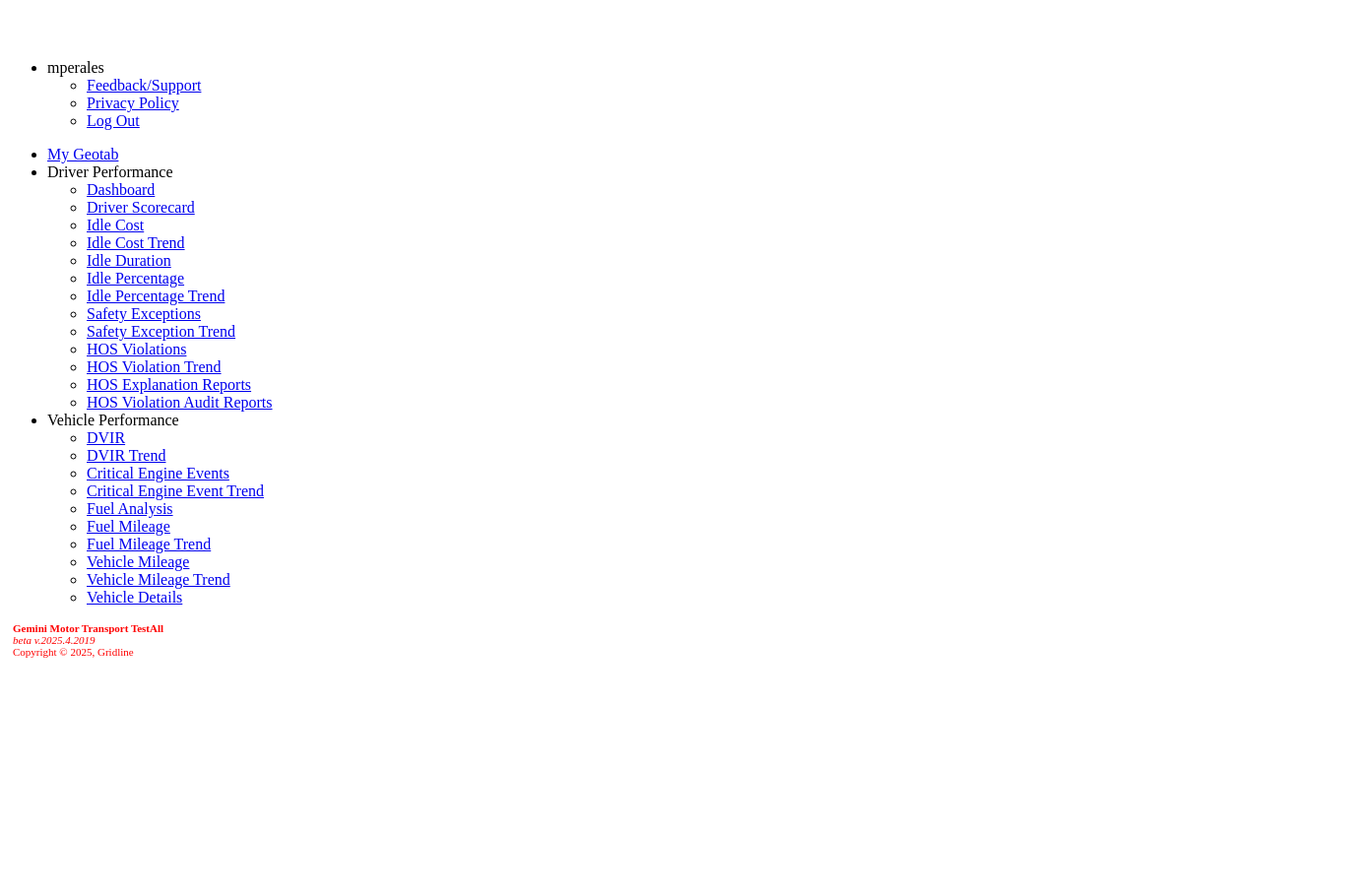 click on "HOS Violations" at bounding box center (136, 349) 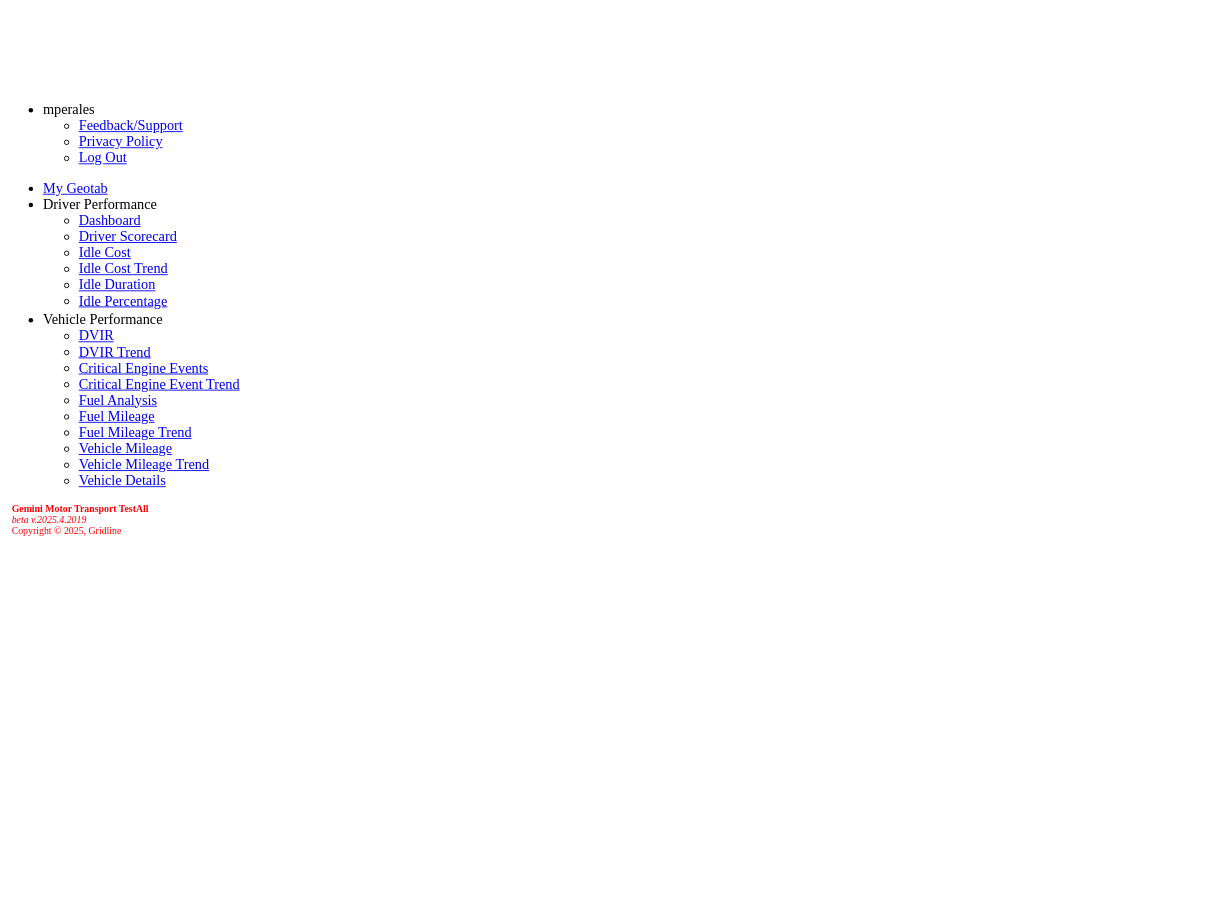 scroll, scrollTop: 0, scrollLeft: 0, axis: both 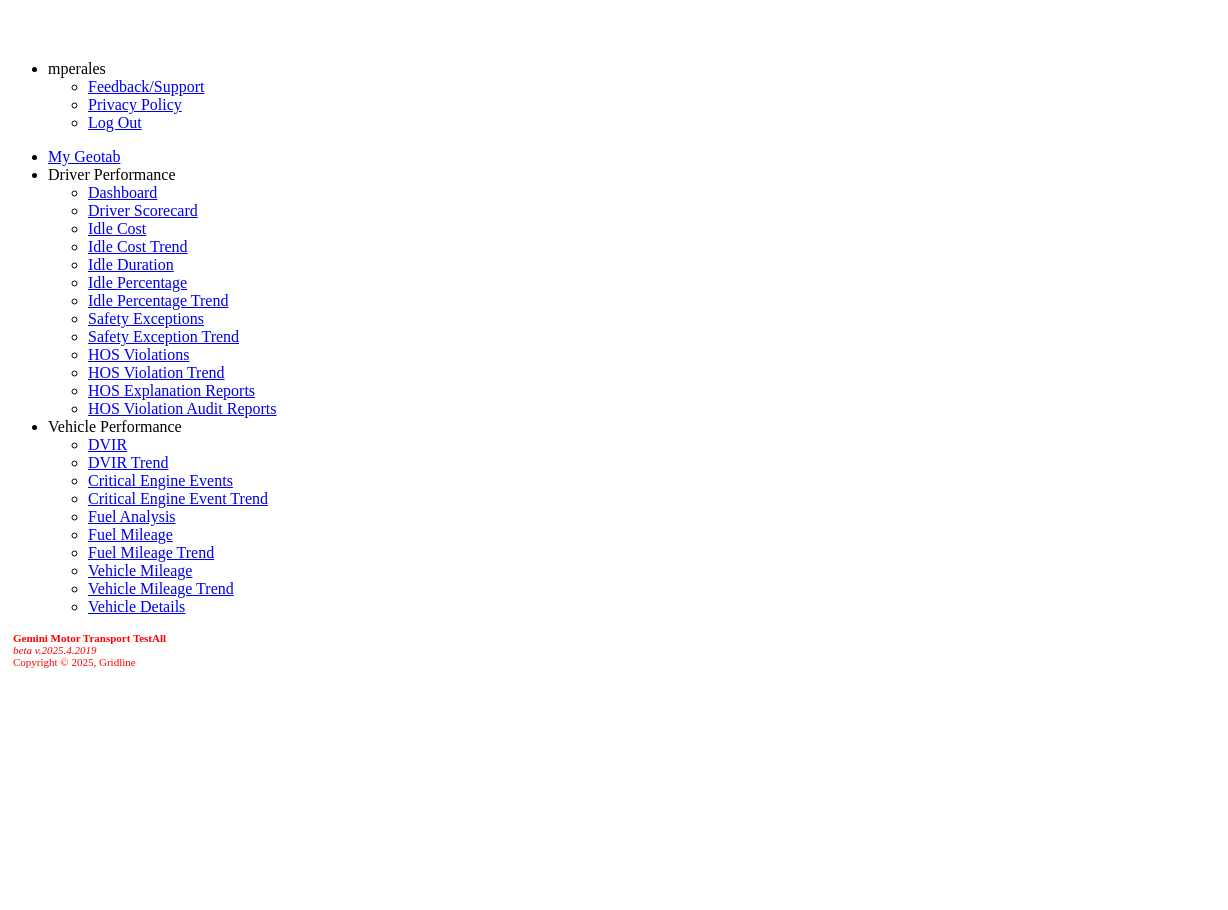 click on "**********" at bounding box center (75, 1041) 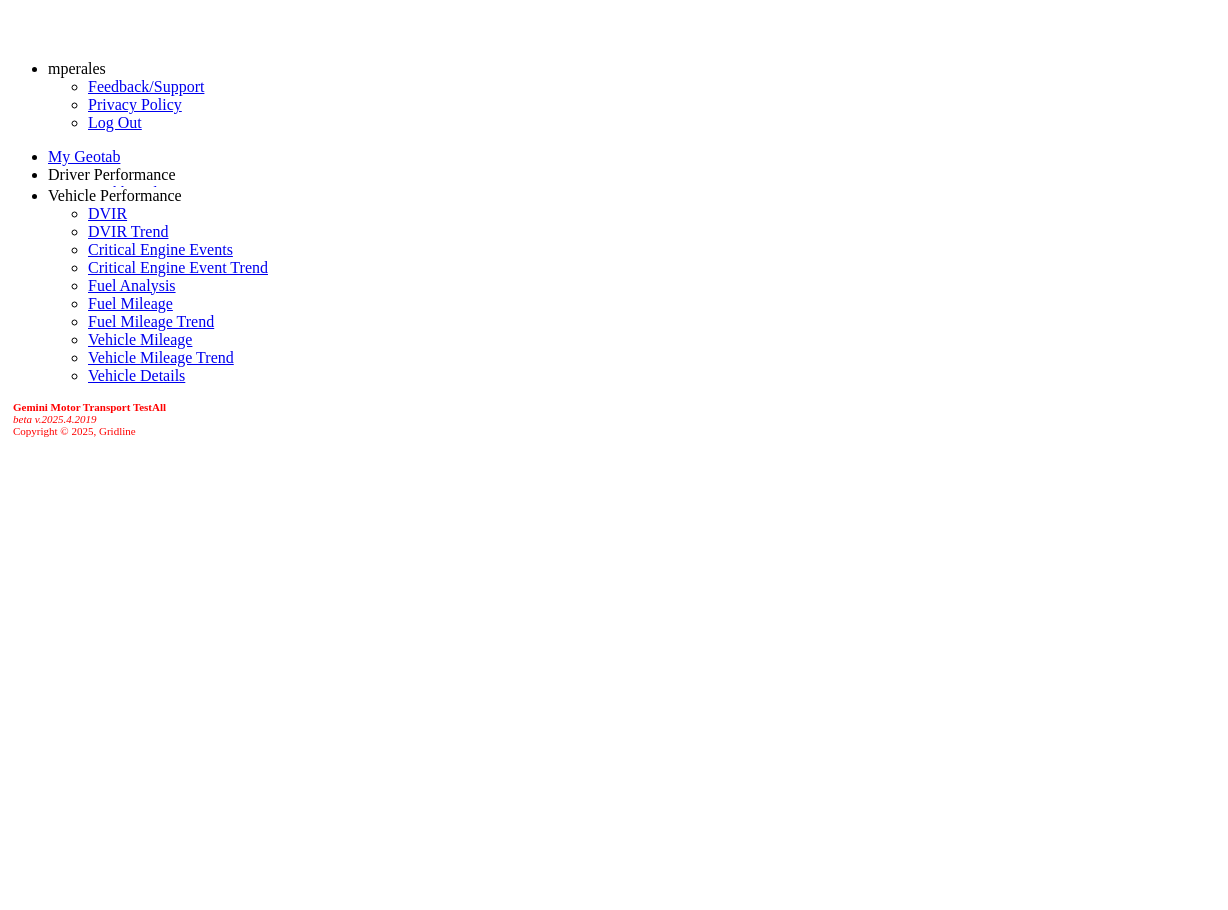 scroll, scrollTop: 0, scrollLeft: 0, axis: both 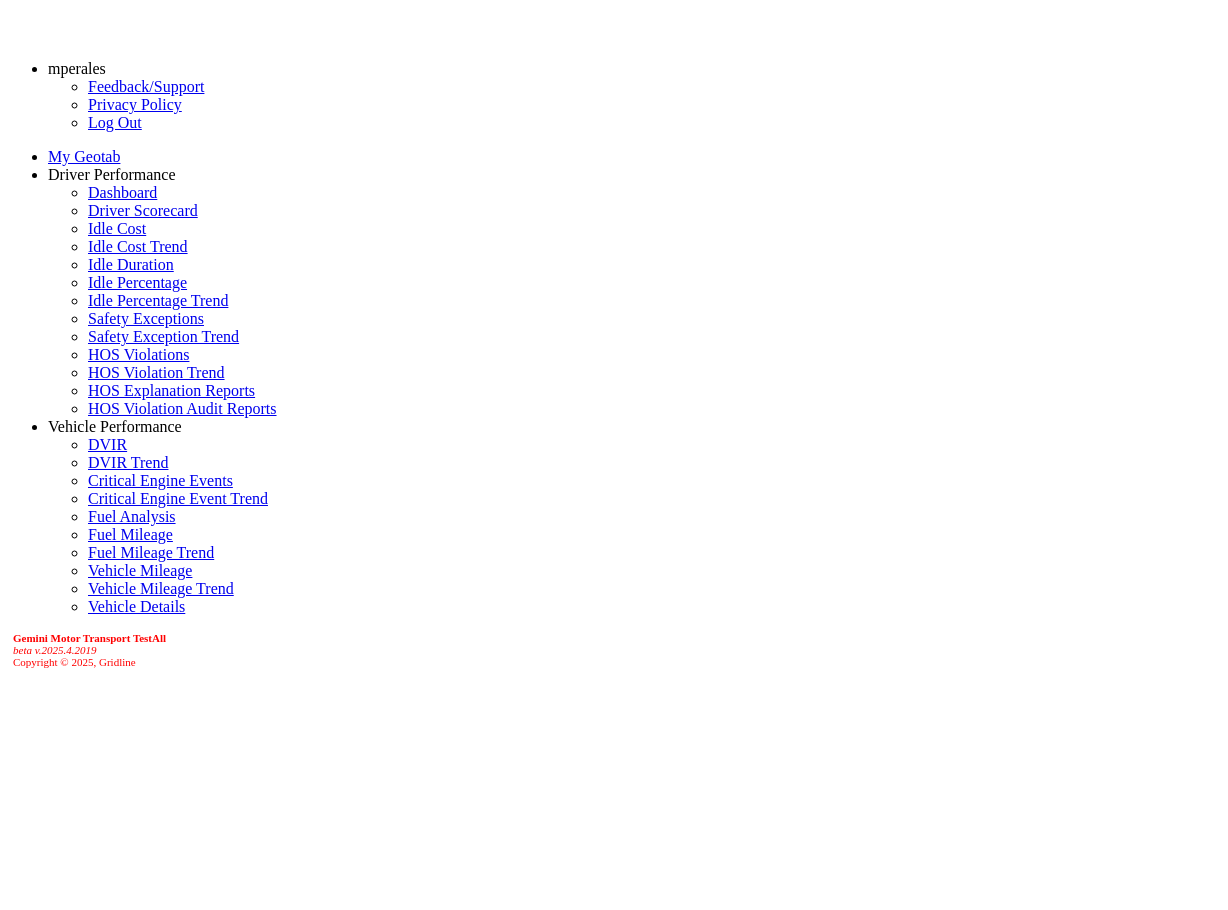 click on "Data" at bounding box center (63, 1109) 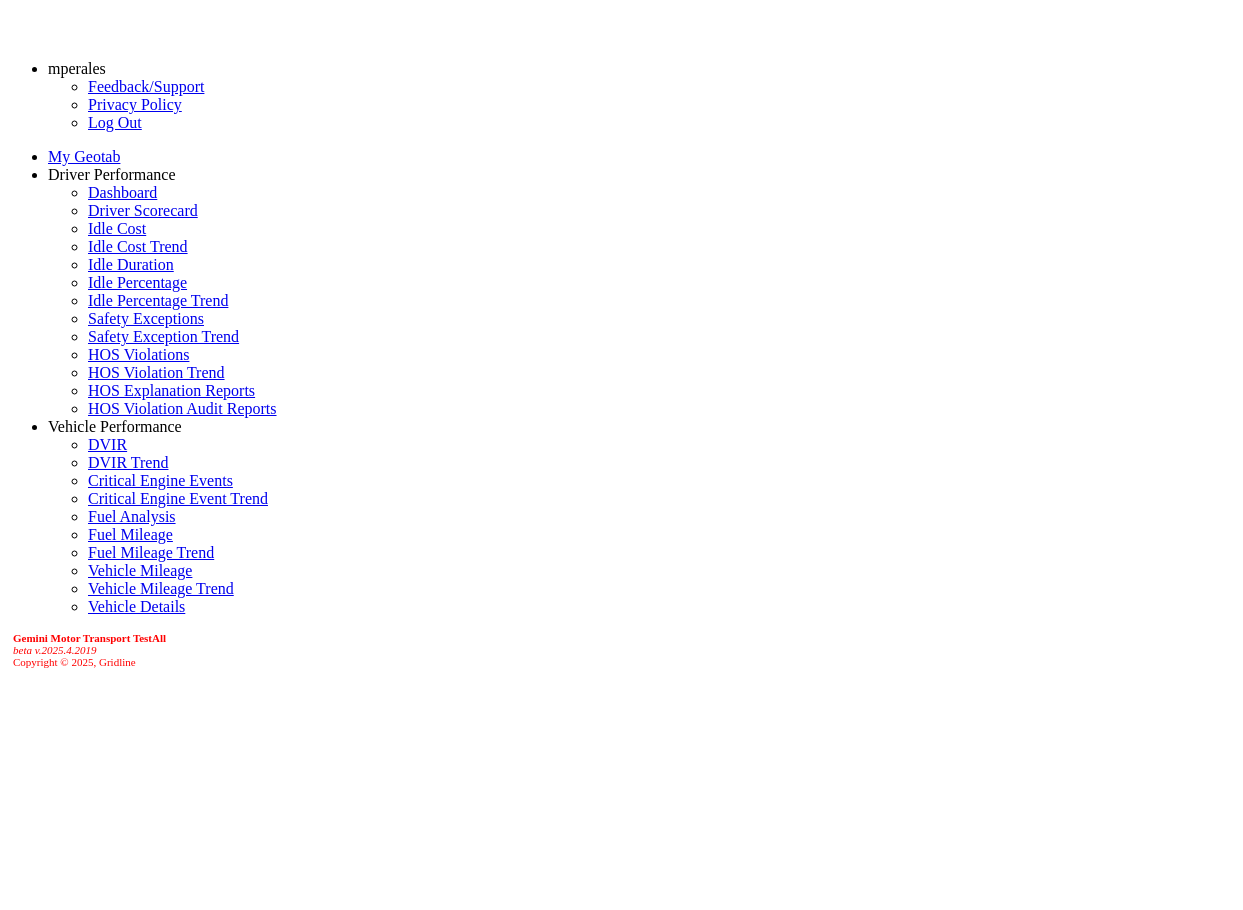 scroll, scrollTop: 0, scrollLeft: 0, axis: both 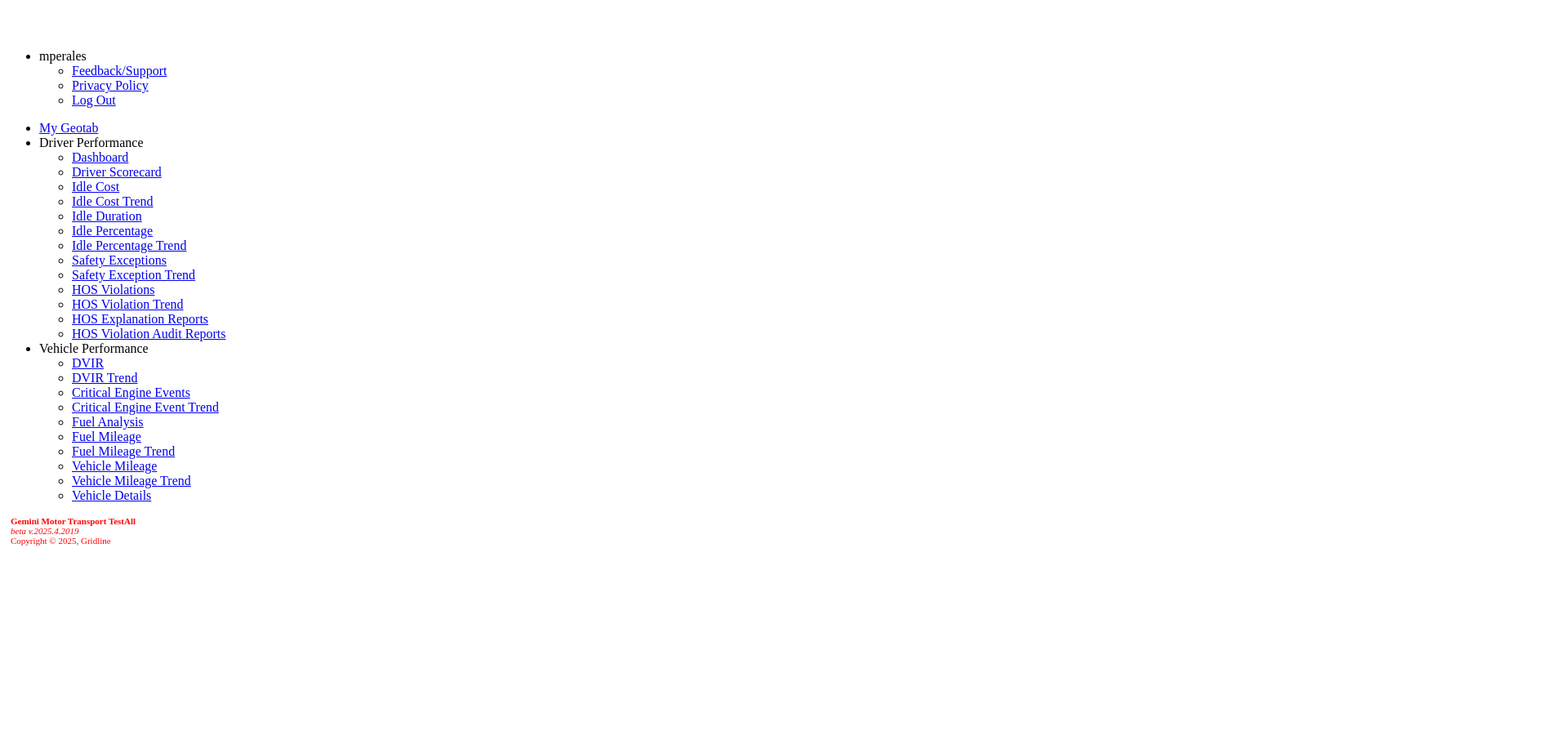 click at bounding box center (242, 997) 